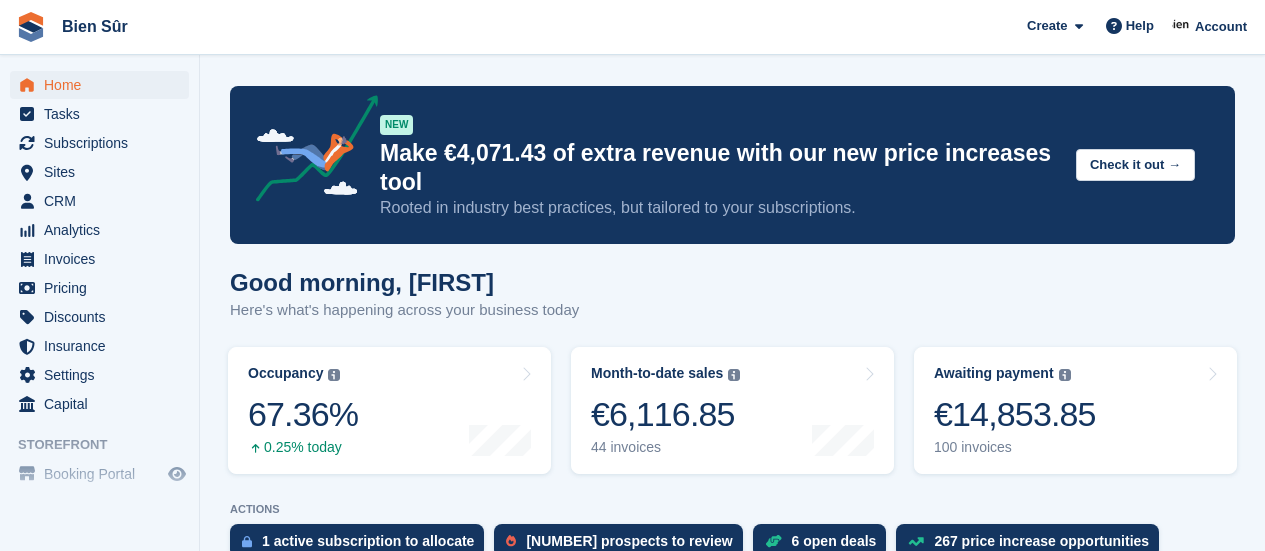 scroll, scrollTop: 440, scrollLeft: 0, axis: vertical 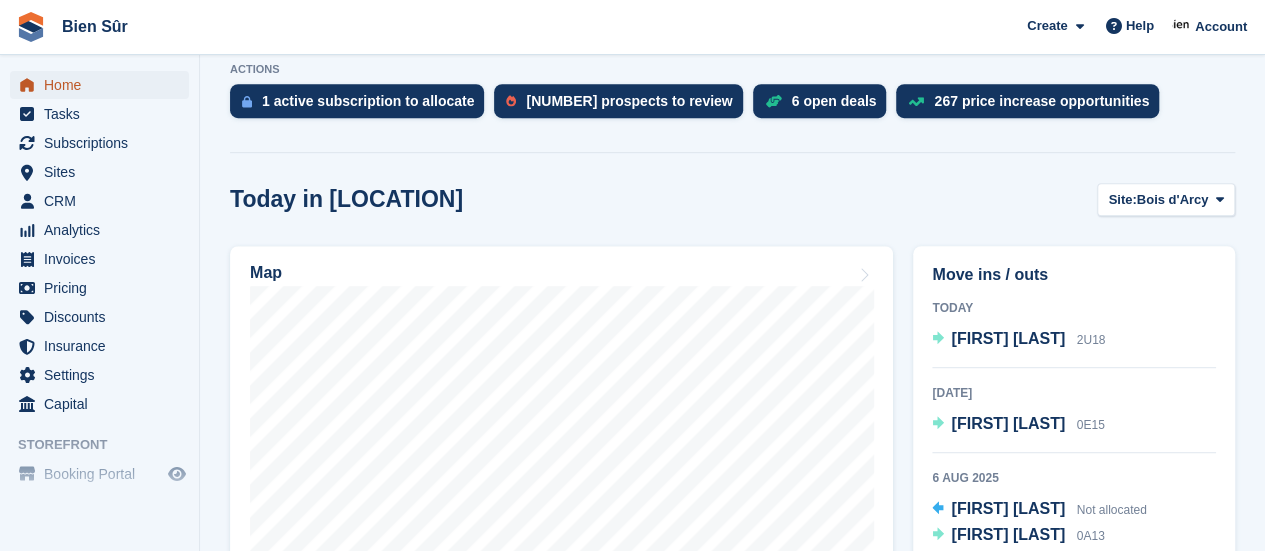 click on "Home" at bounding box center [104, 85] 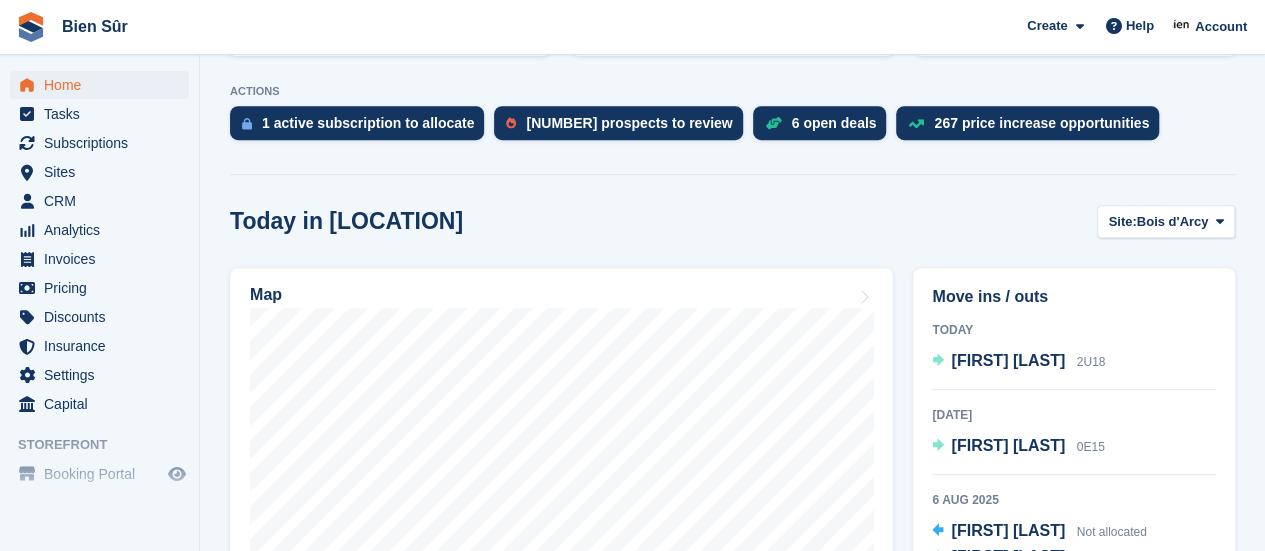 scroll, scrollTop: 500, scrollLeft: 0, axis: vertical 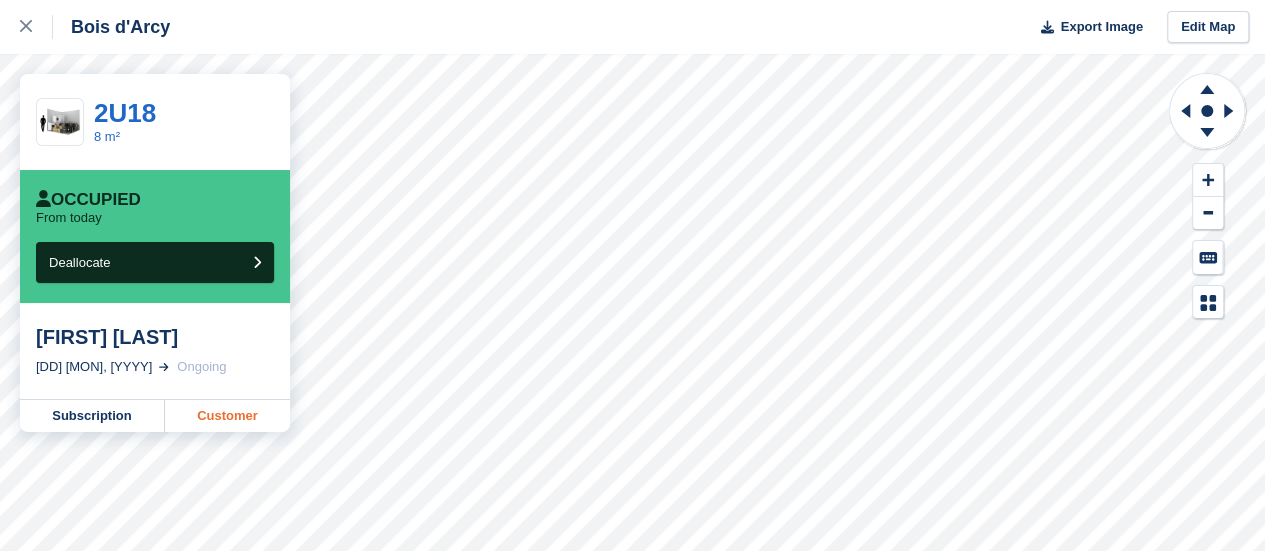 click on "Customer" at bounding box center (227, 416) 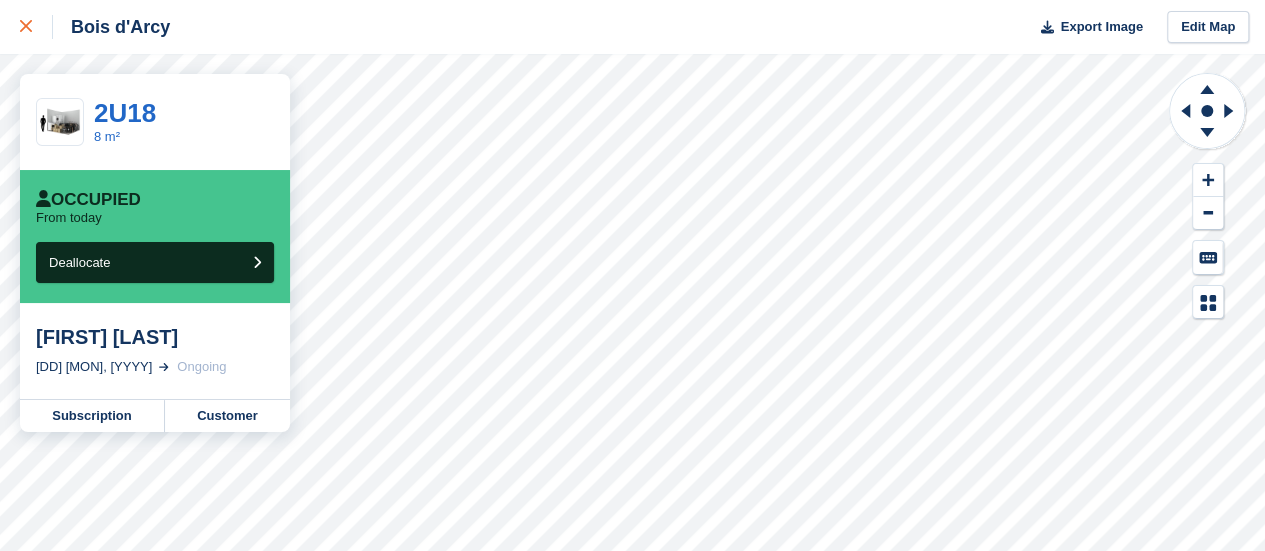 click 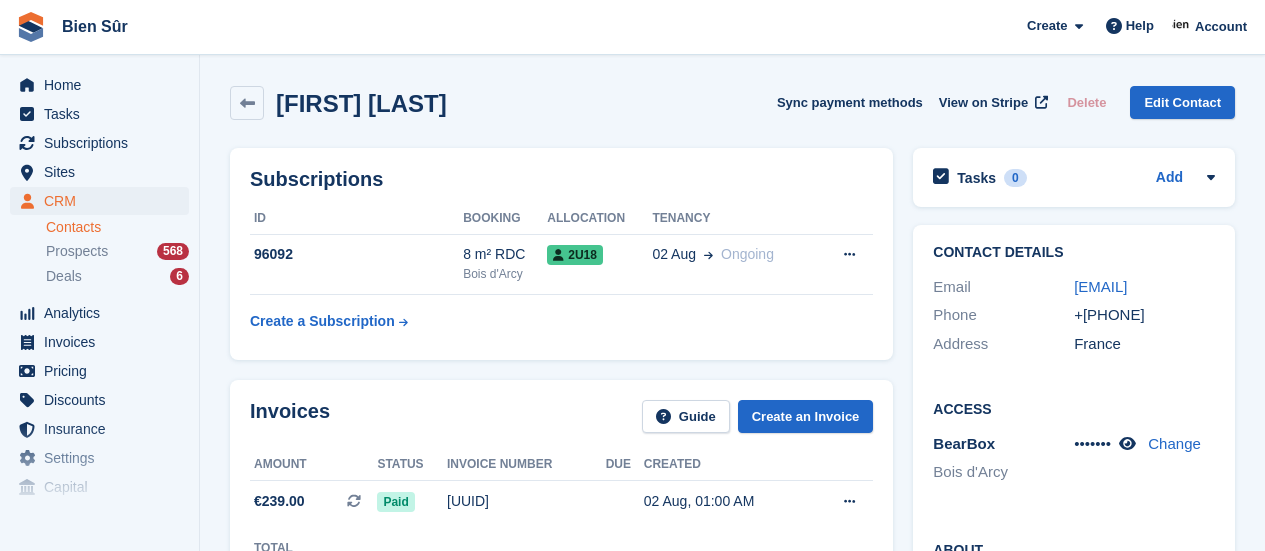 scroll, scrollTop: 0, scrollLeft: 0, axis: both 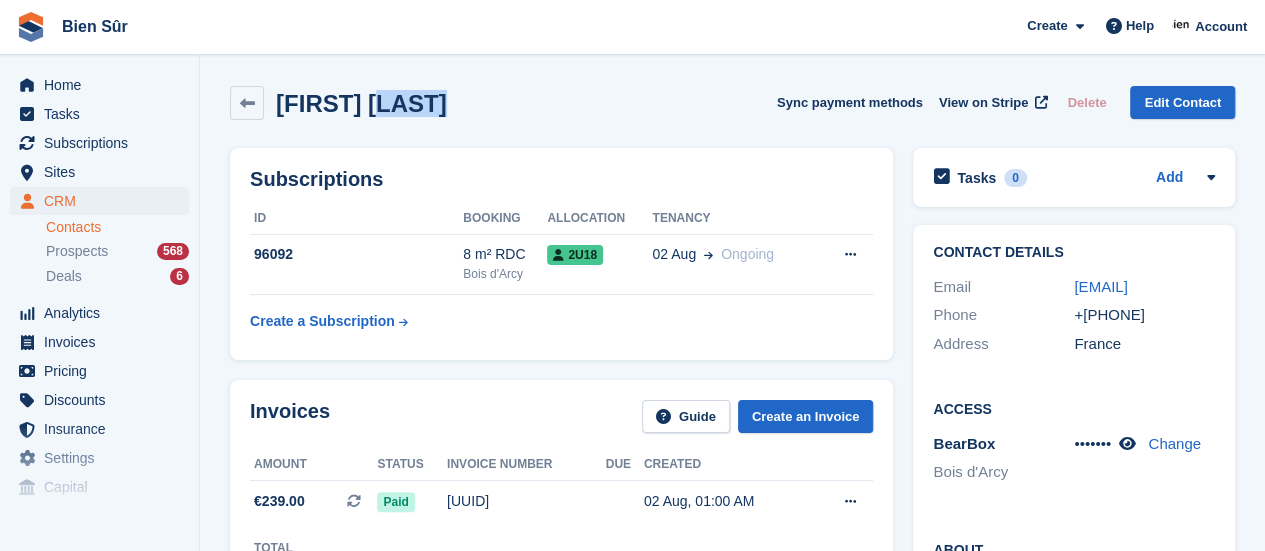 drag, startPoint x: 380, startPoint y: 106, endPoint x: 428, endPoint y: 106, distance: 48 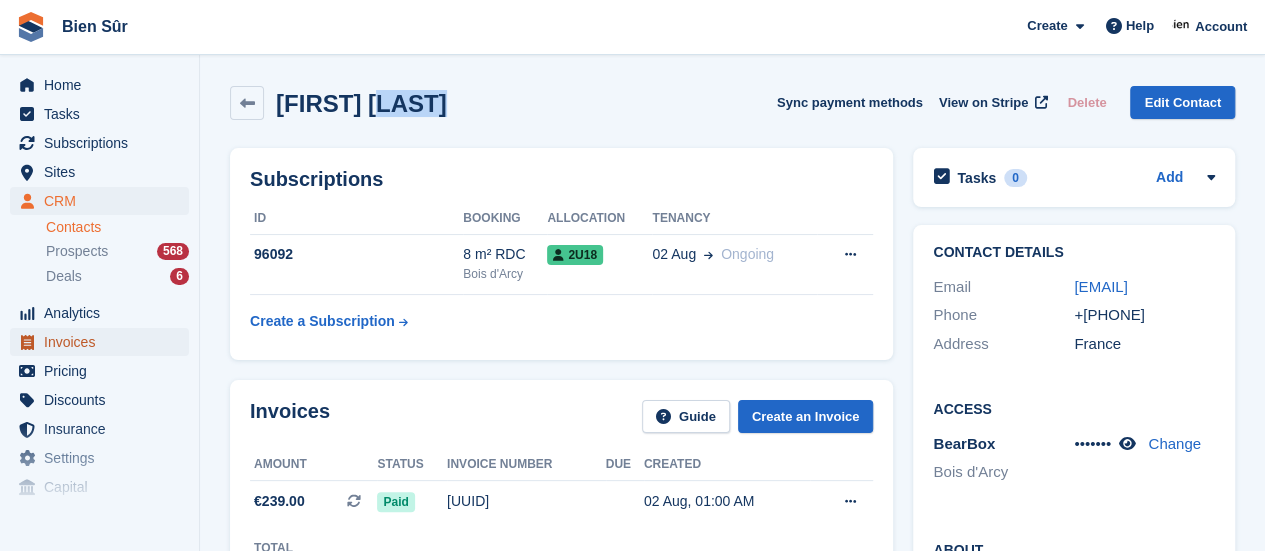 click on "Invoices" at bounding box center (104, 342) 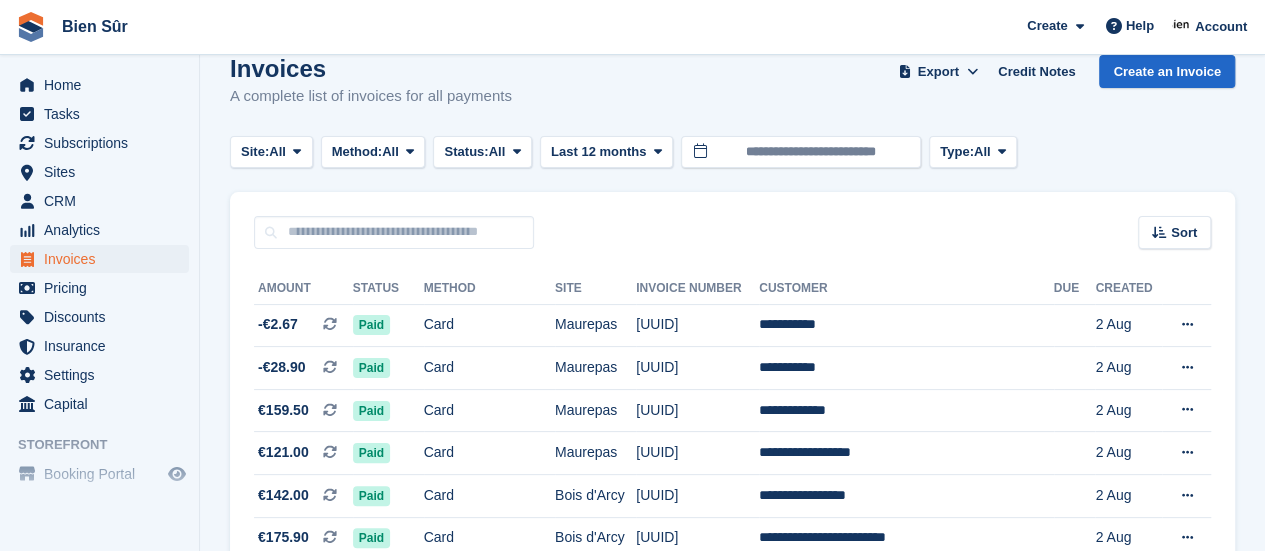 scroll, scrollTop: 0, scrollLeft: 0, axis: both 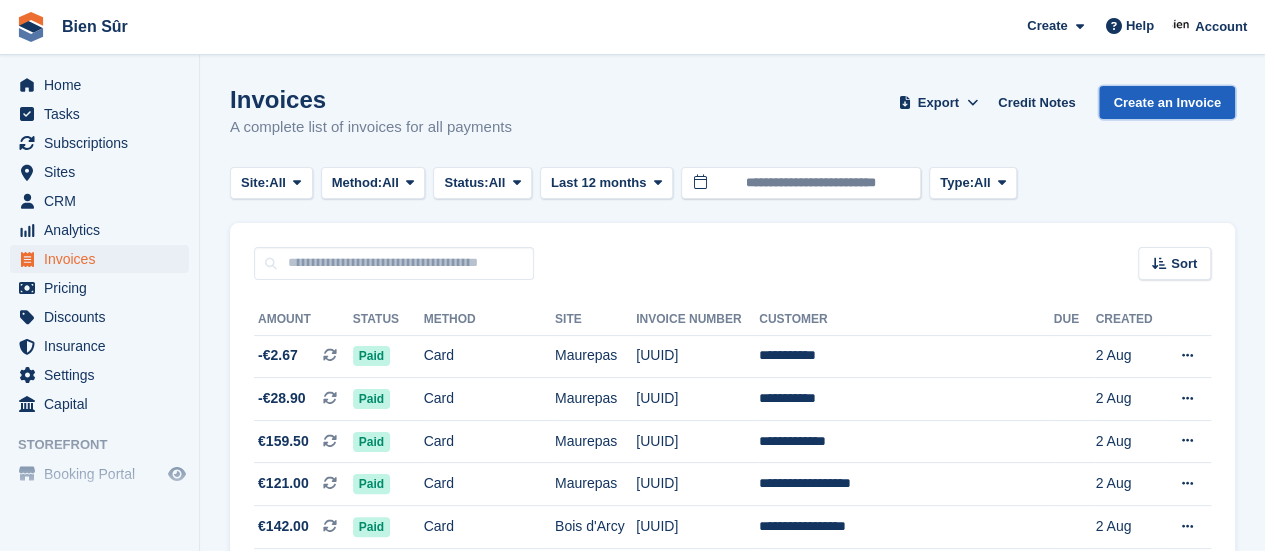 click on "Create an Invoice" at bounding box center (1167, 102) 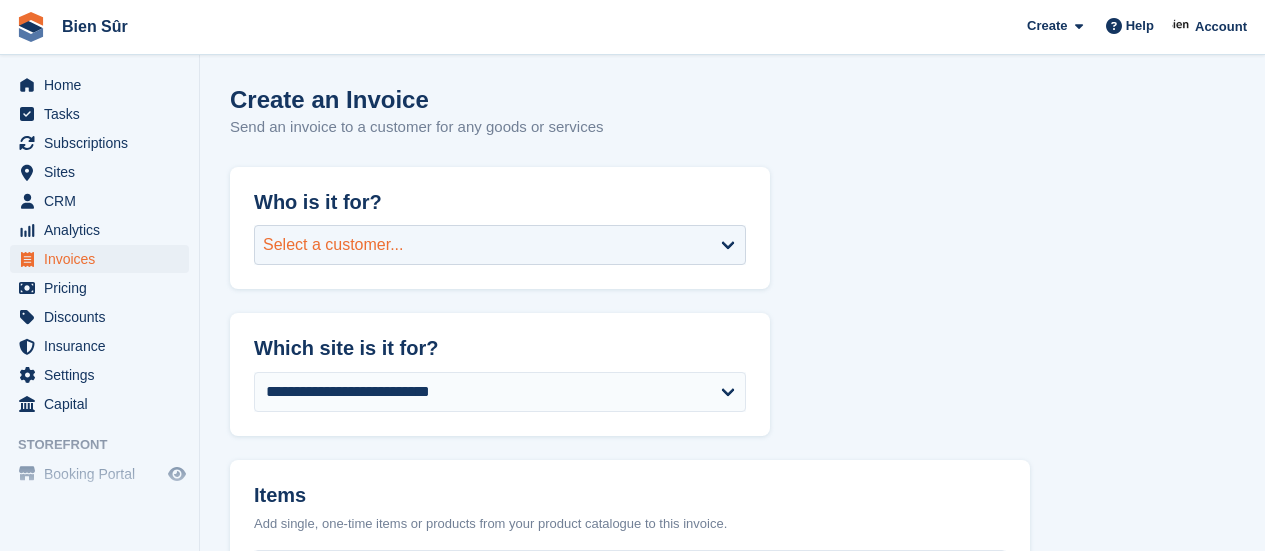 scroll, scrollTop: 0, scrollLeft: 0, axis: both 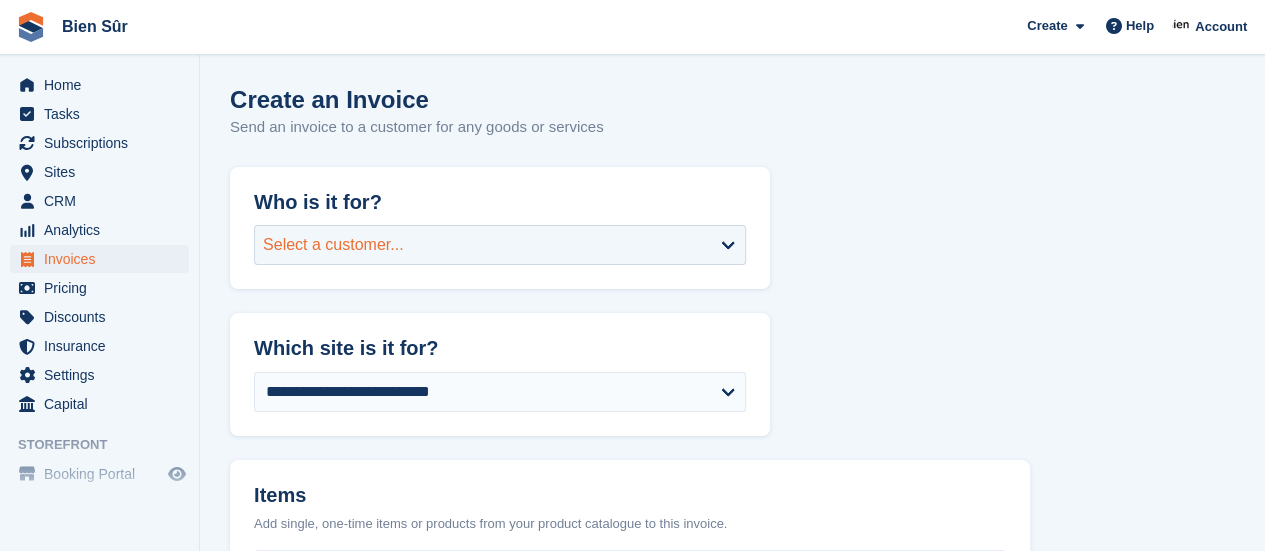 click on "Select a customer..." at bounding box center (500, 245) 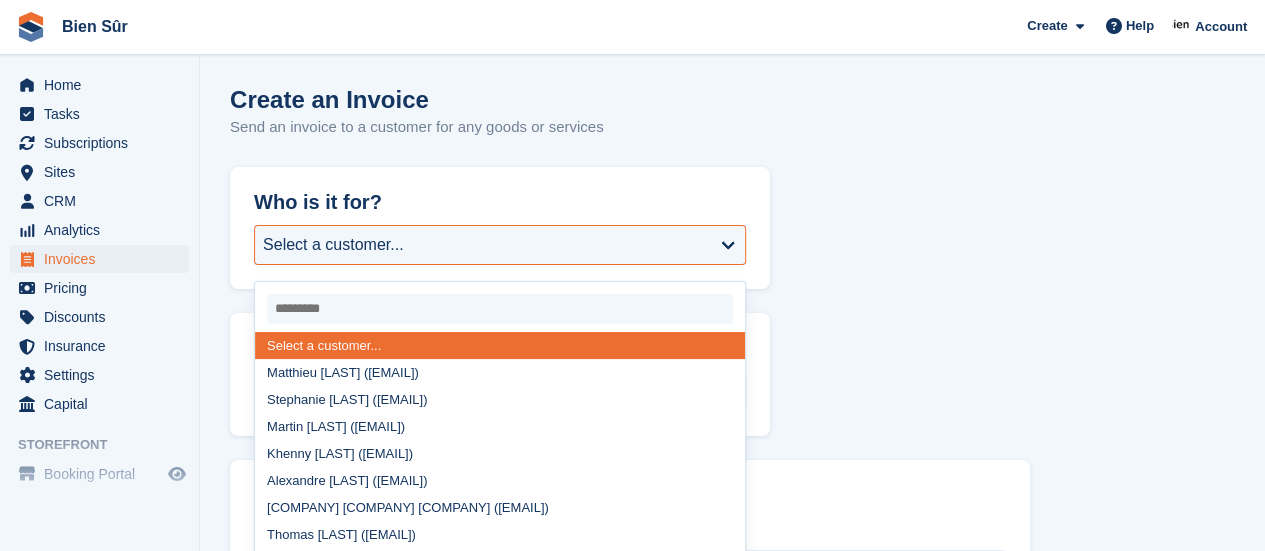 drag, startPoint x: 402, startPoint y: 329, endPoint x: 351, endPoint y: 313, distance: 53.450912 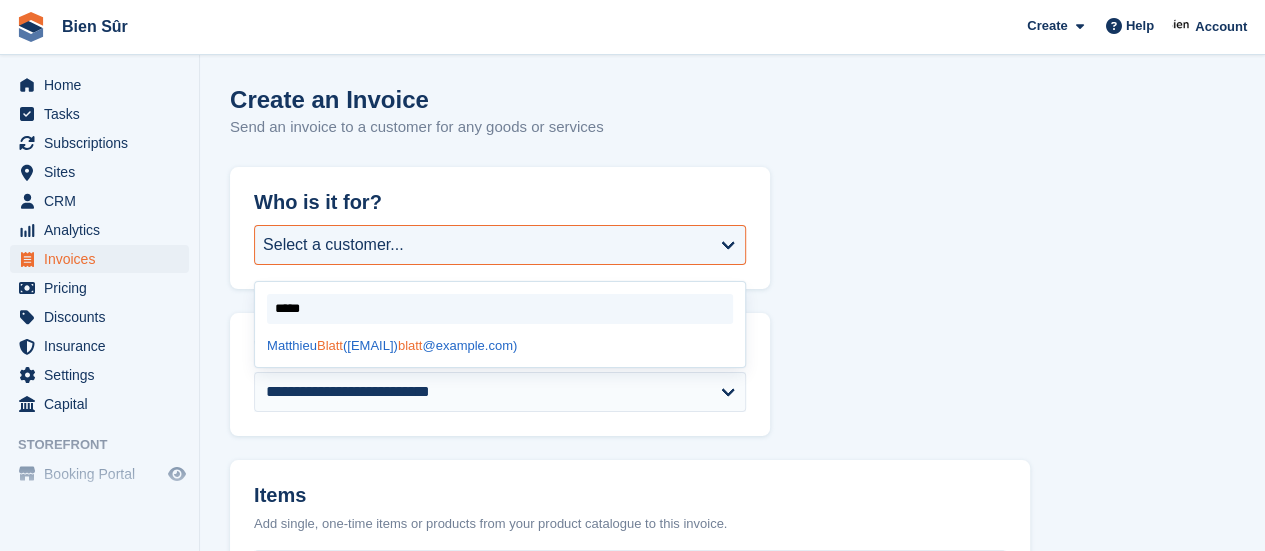 click on "Matthieu  Blatt   (matthieu. blatt @ca-cib.com)" at bounding box center (500, 345) 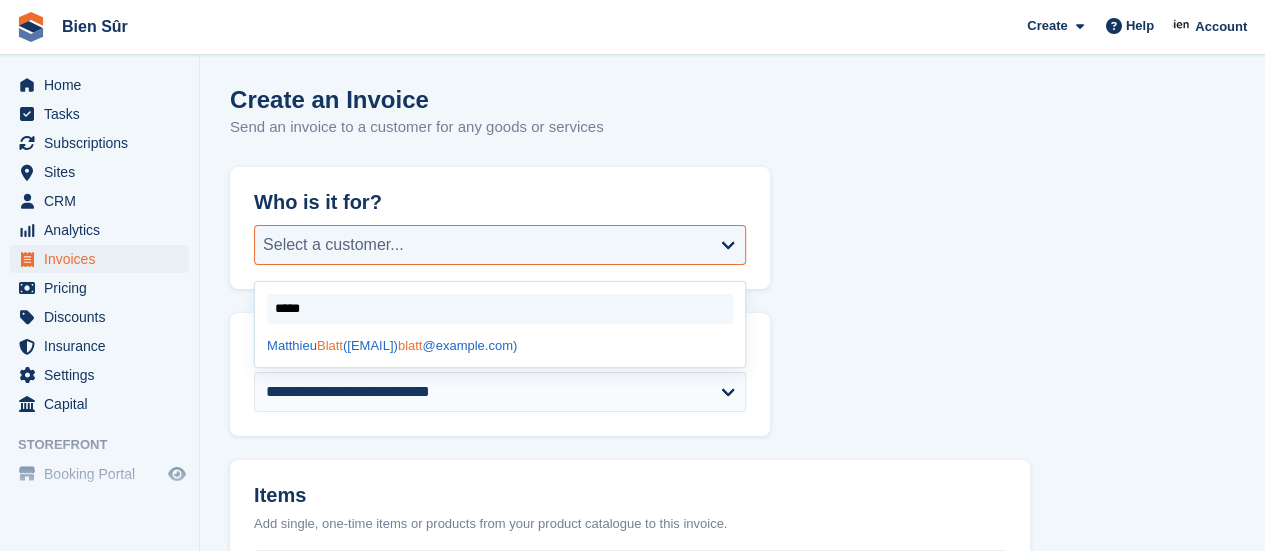 select on "******" 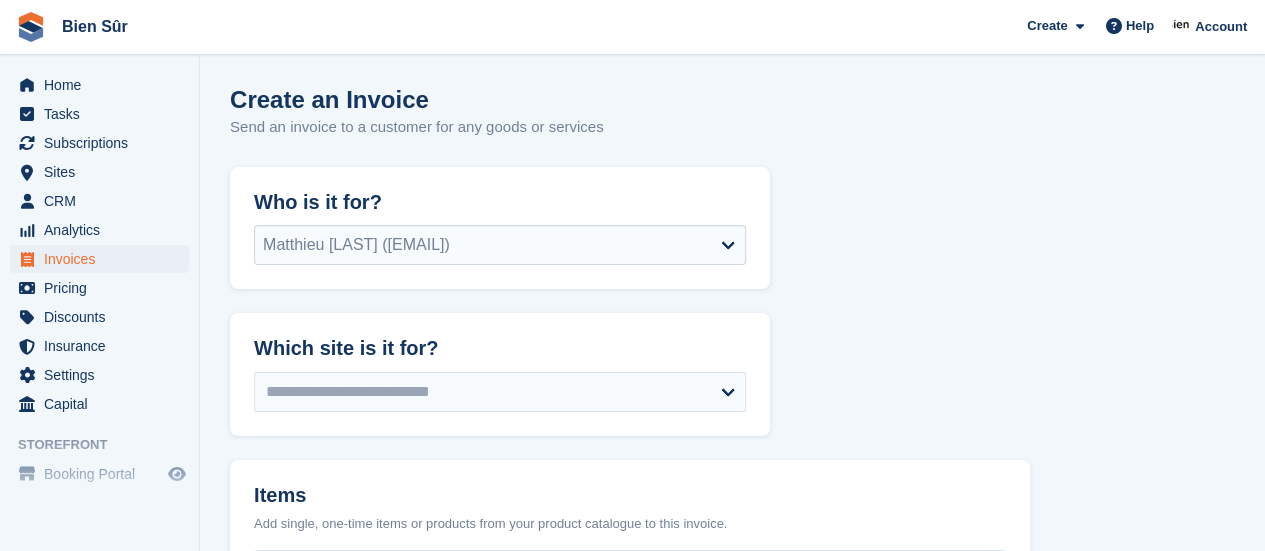 select on "******" 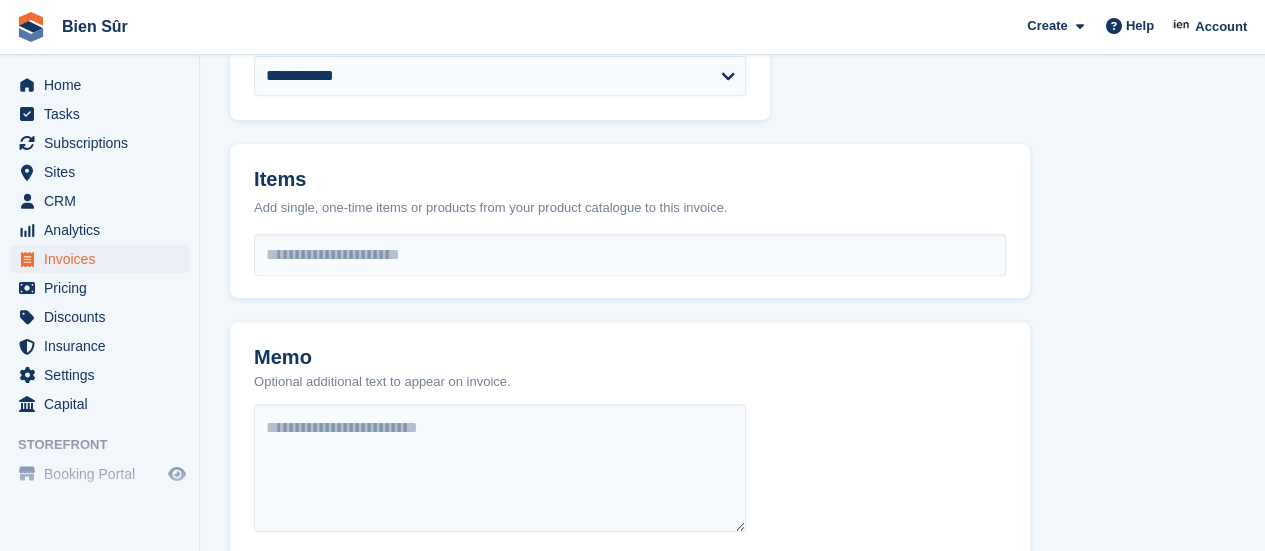 scroll, scrollTop: 400, scrollLeft: 0, axis: vertical 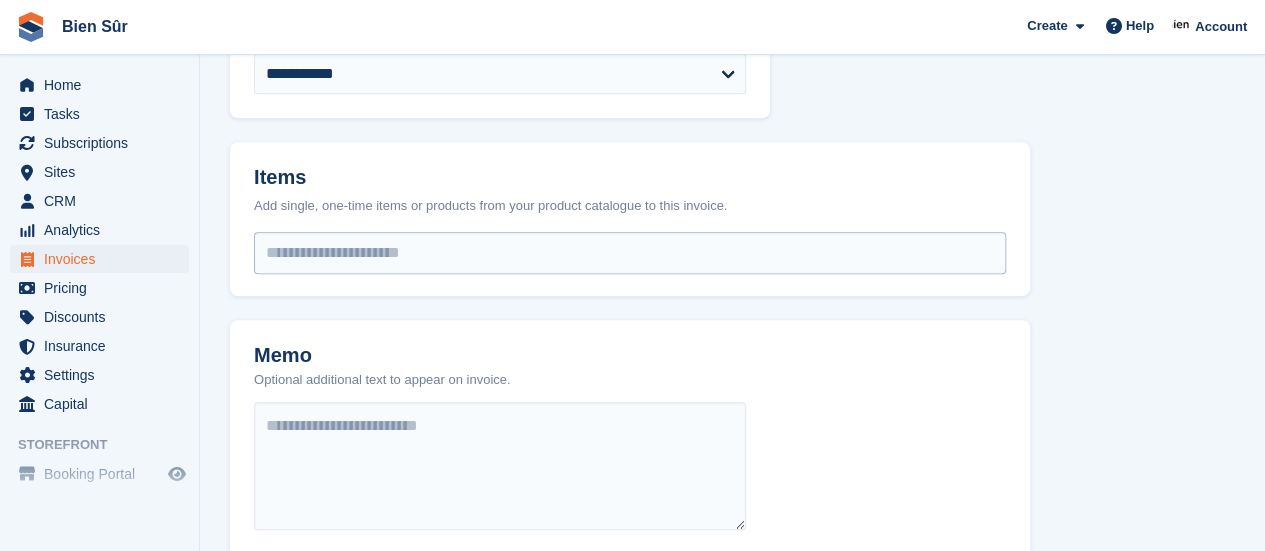 click at bounding box center (630, 253) 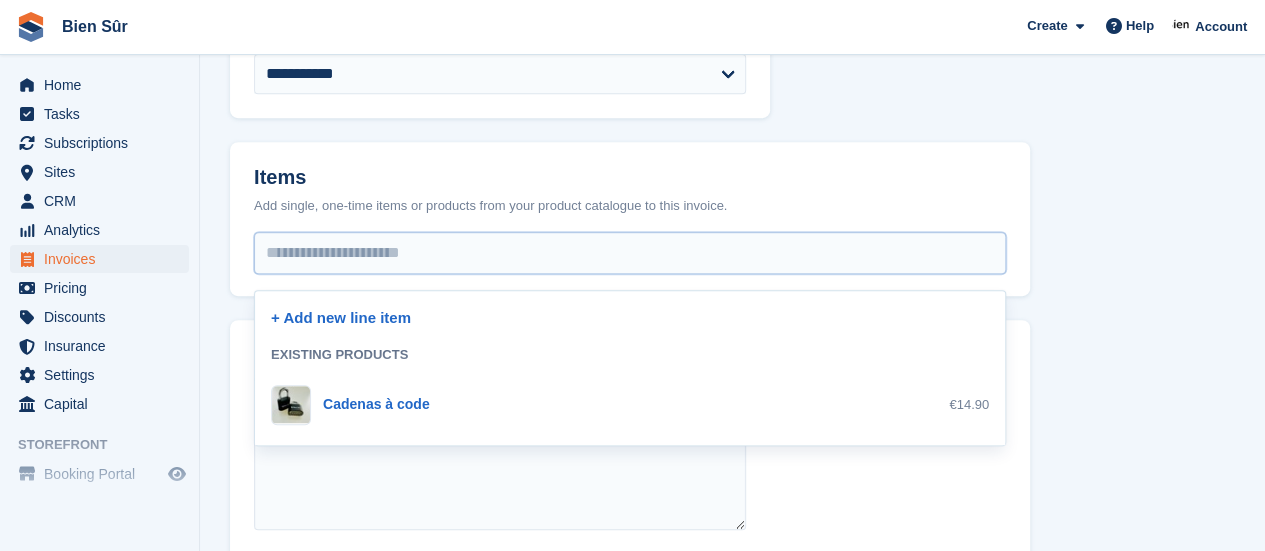 click on "Cadenas à code" at bounding box center (376, 404) 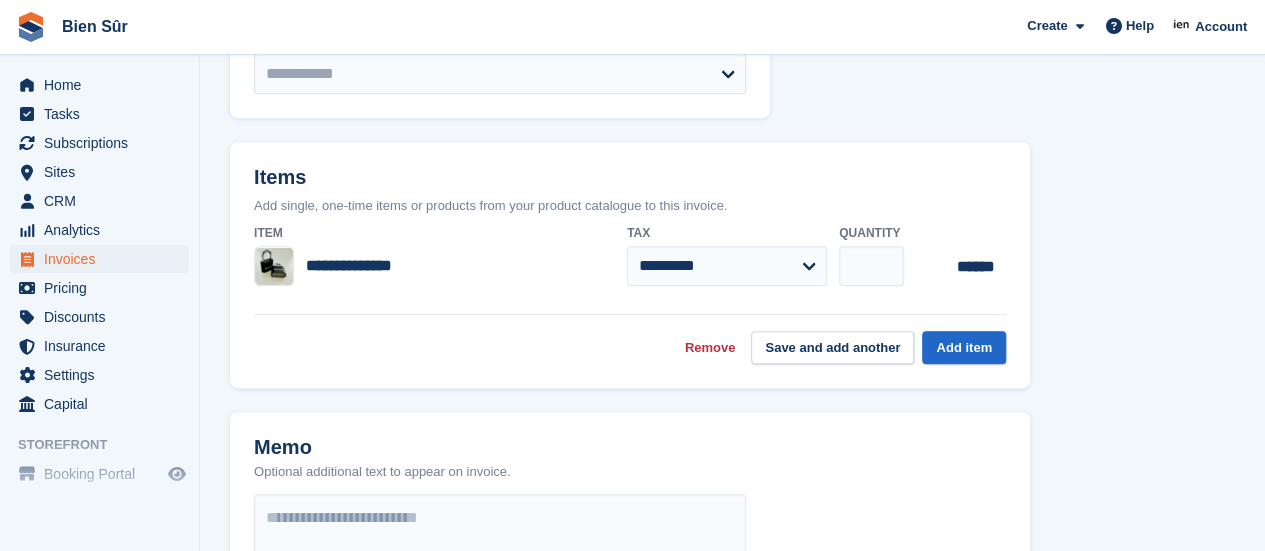 select on "******" 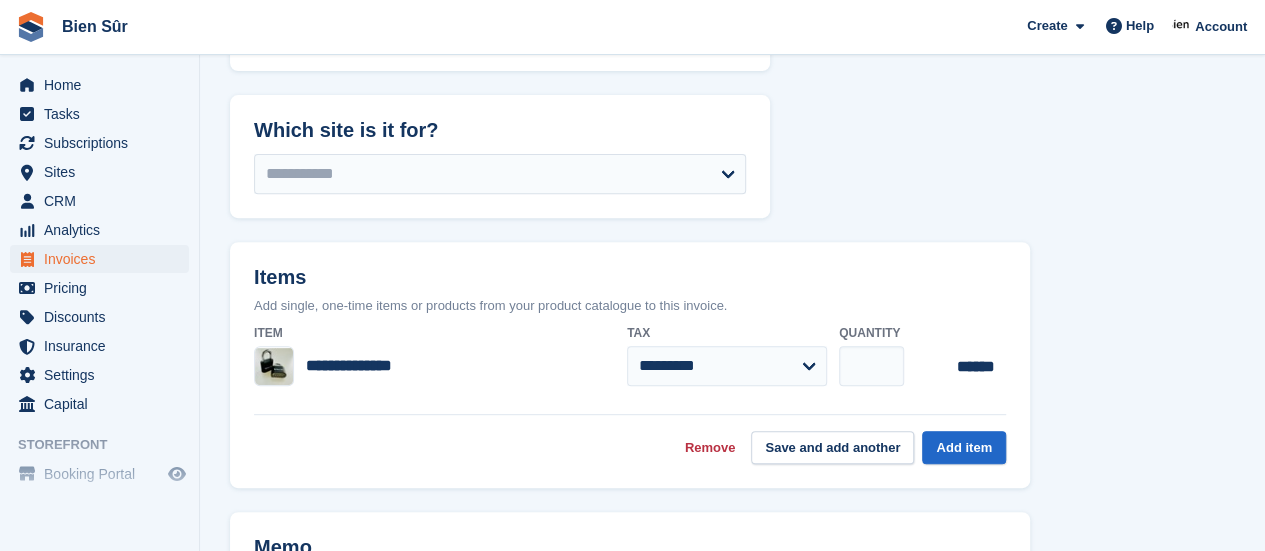 scroll, scrollTop: 500, scrollLeft: 0, axis: vertical 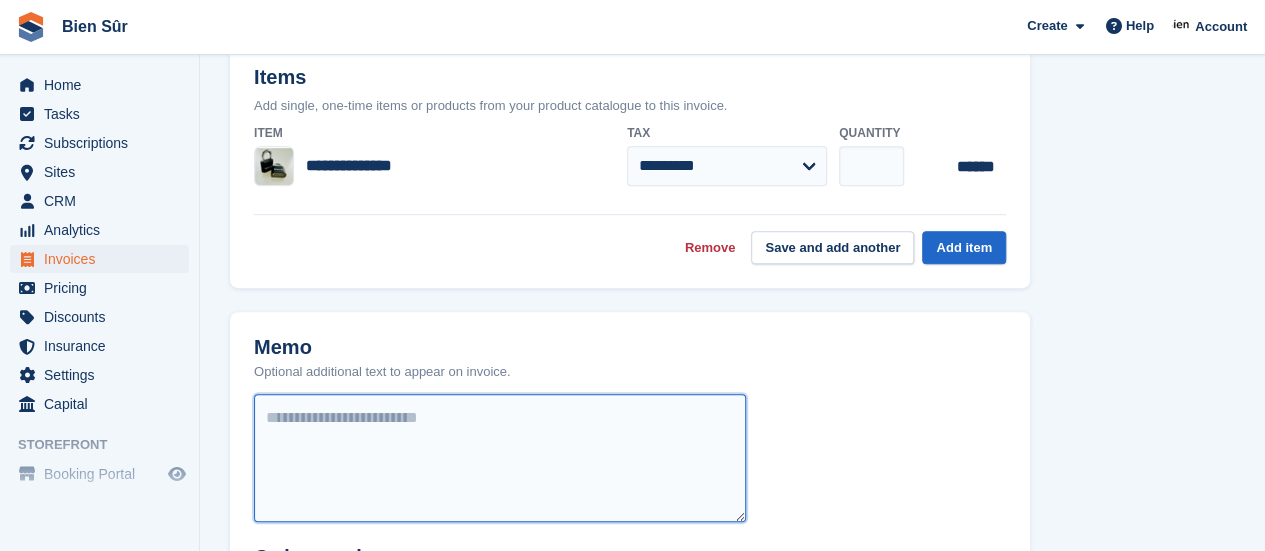 click at bounding box center [500, 458] 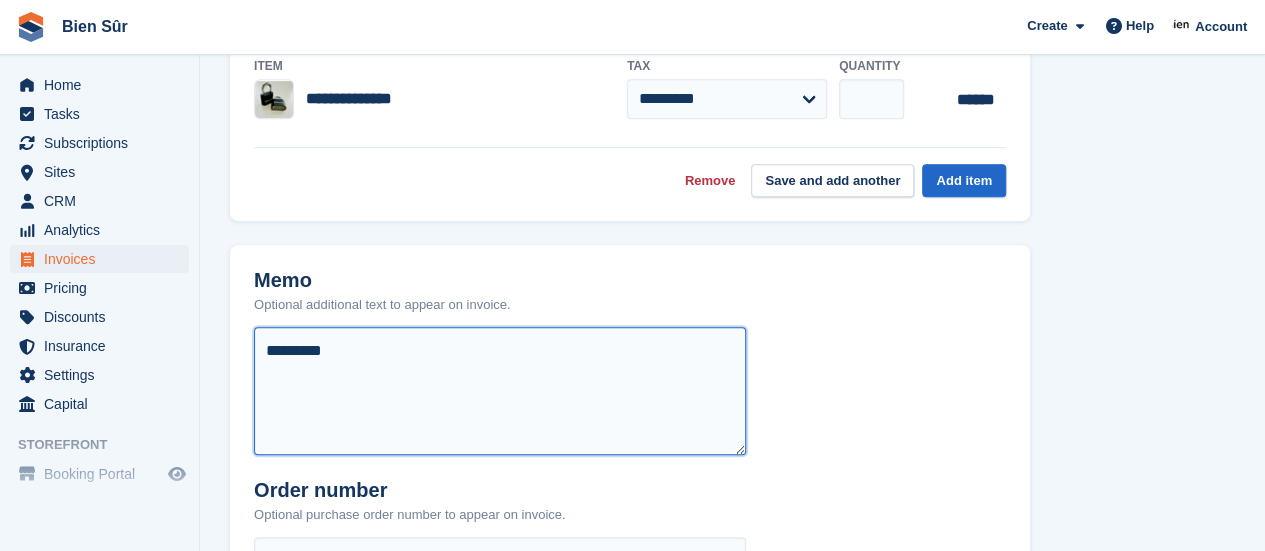 scroll, scrollTop: 500, scrollLeft: 0, axis: vertical 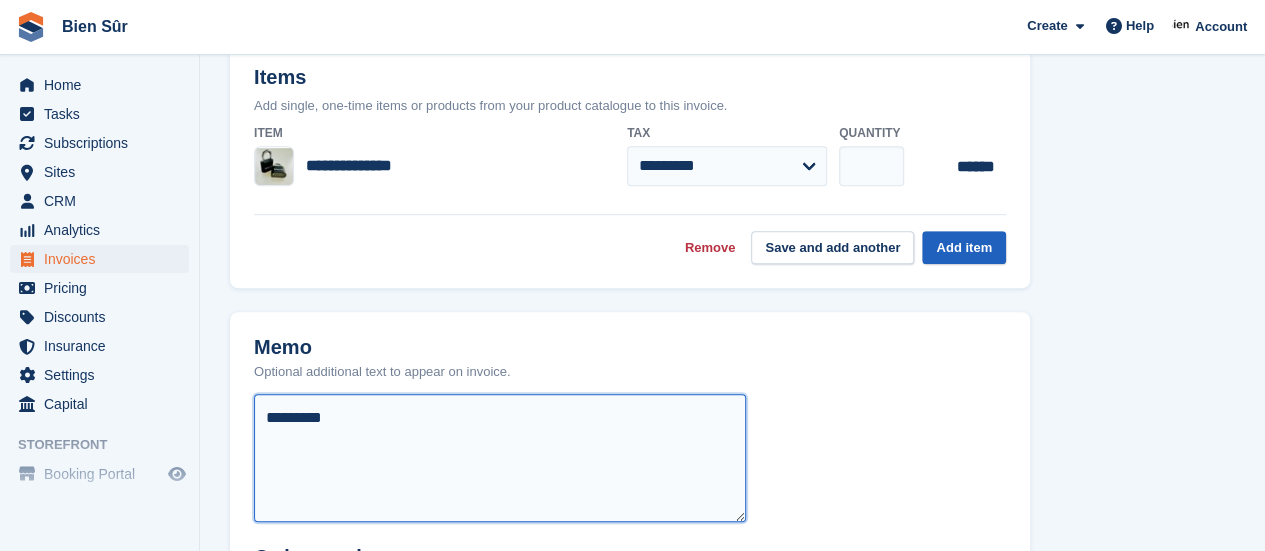 type on "*********" 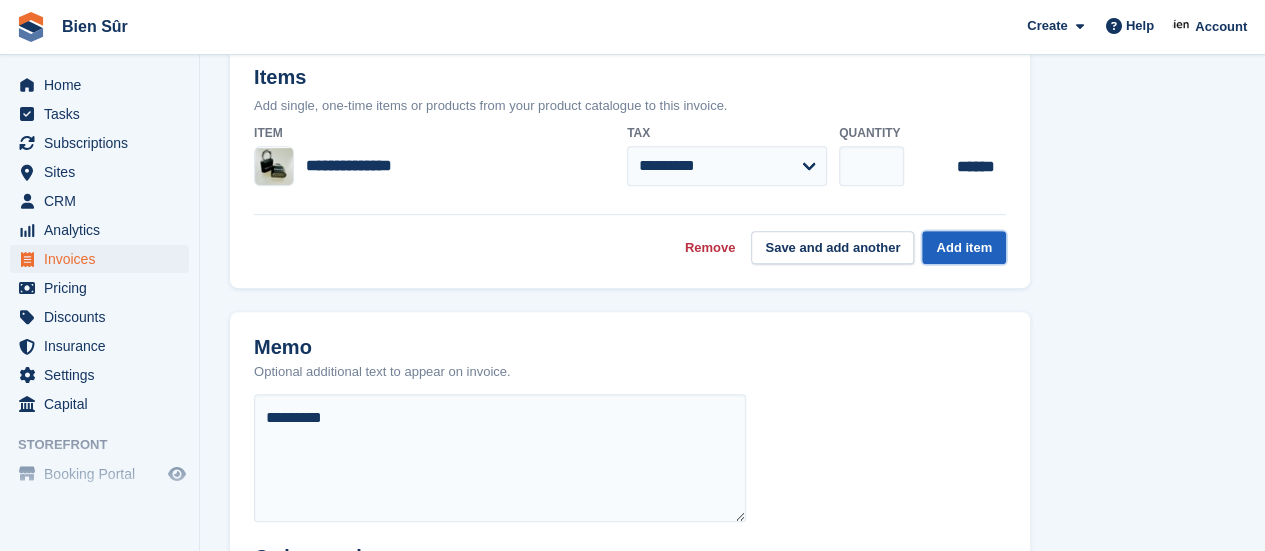 click on "Add item" at bounding box center (964, 247) 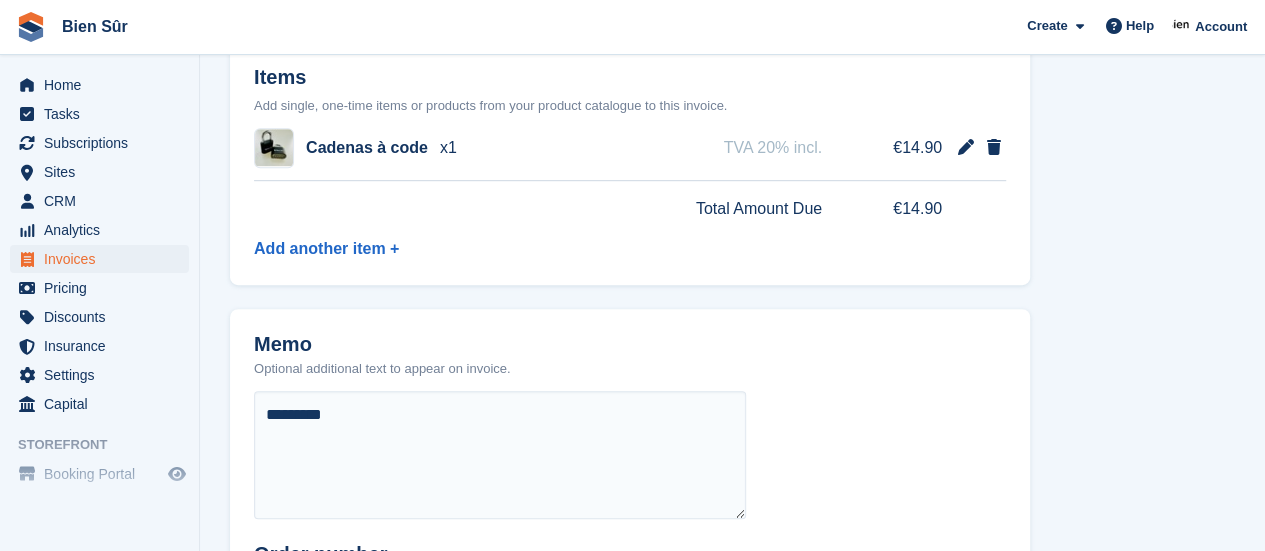 select on "******" 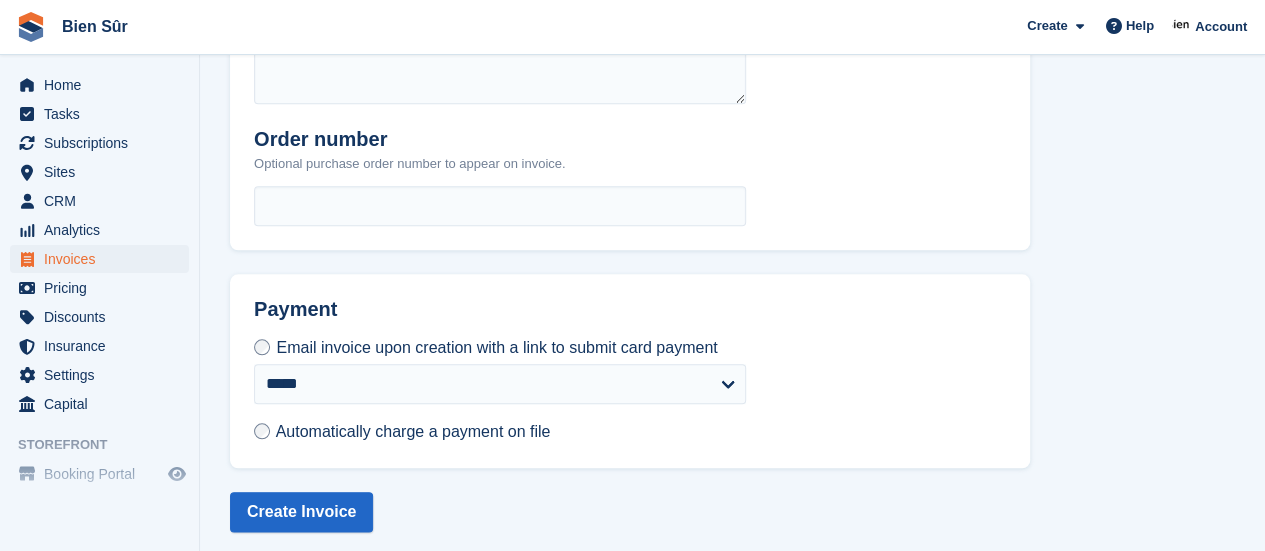 scroll, scrollTop: 925, scrollLeft: 0, axis: vertical 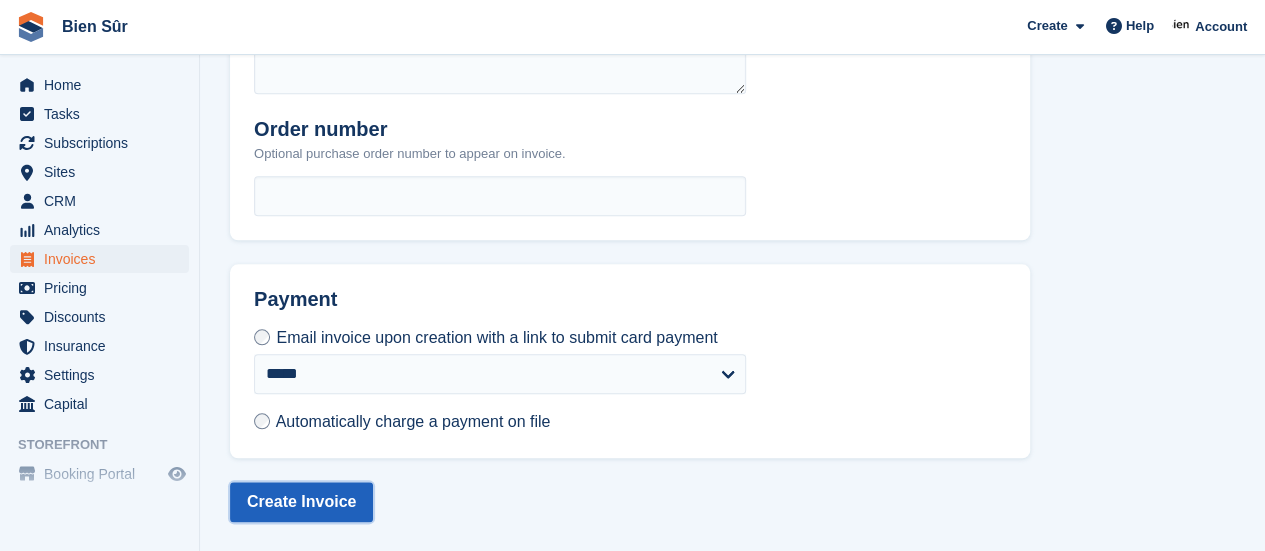 click on "Create Invoice" at bounding box center [301, 502] 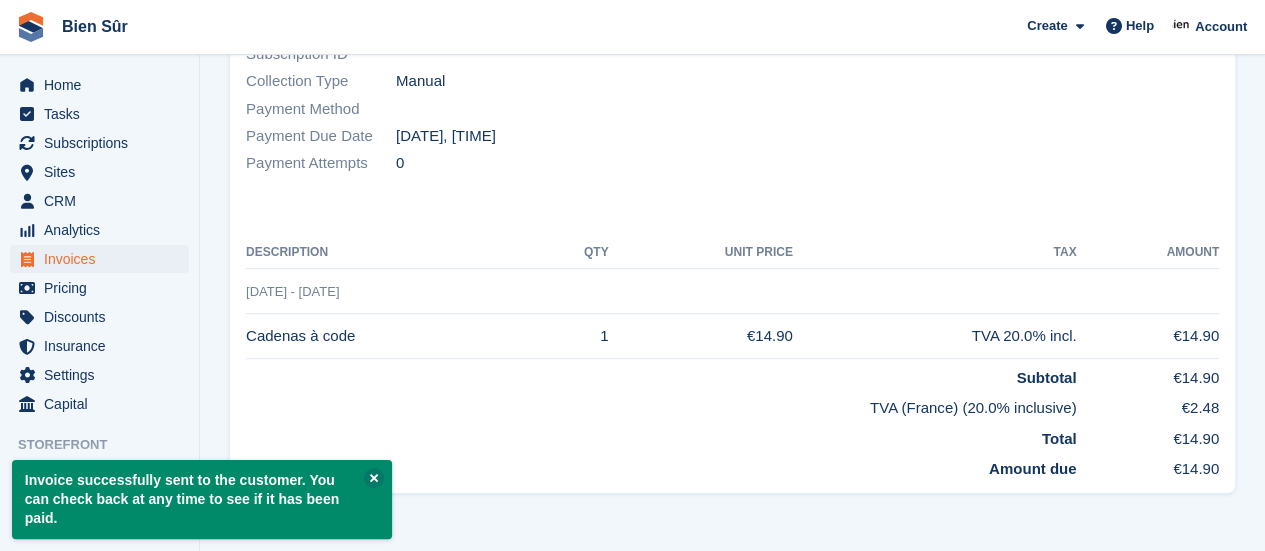 scroll, scrollTop: 0, scrollLeft: 0, axis: both 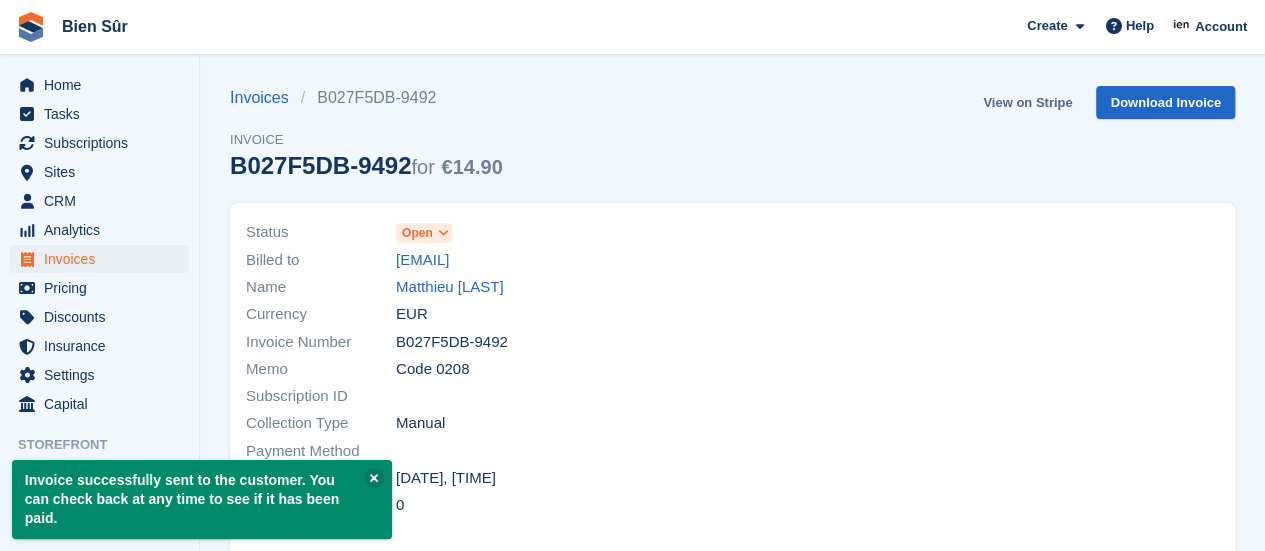 click on "View on Stripe" at bounding box center [1027, 102] 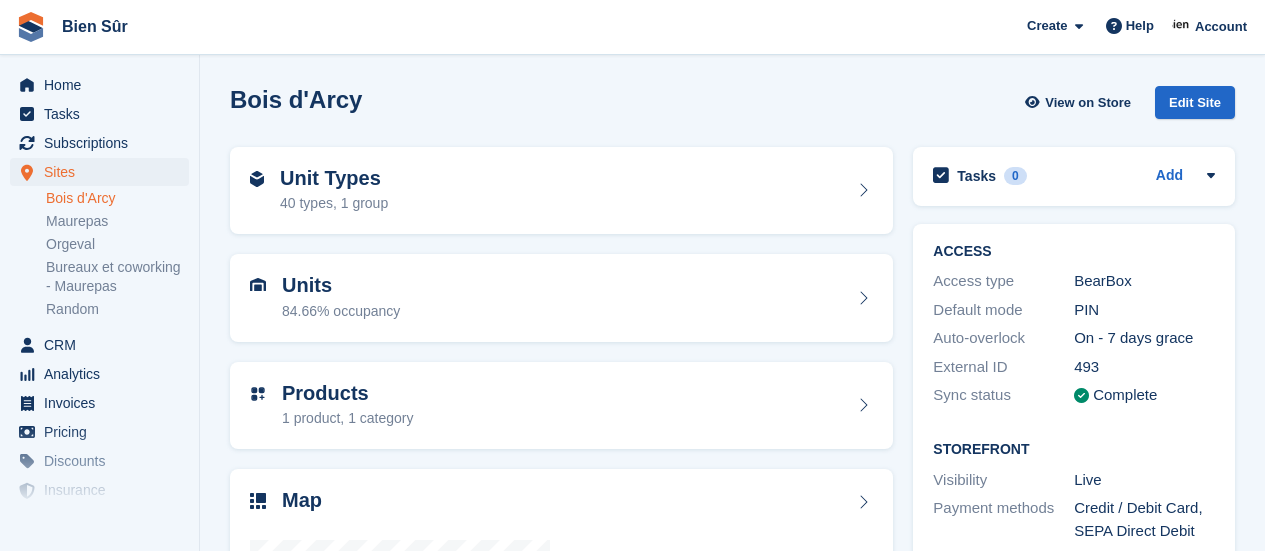 scroll, scrollTop: 0, scrollLeft: 0, axis: both 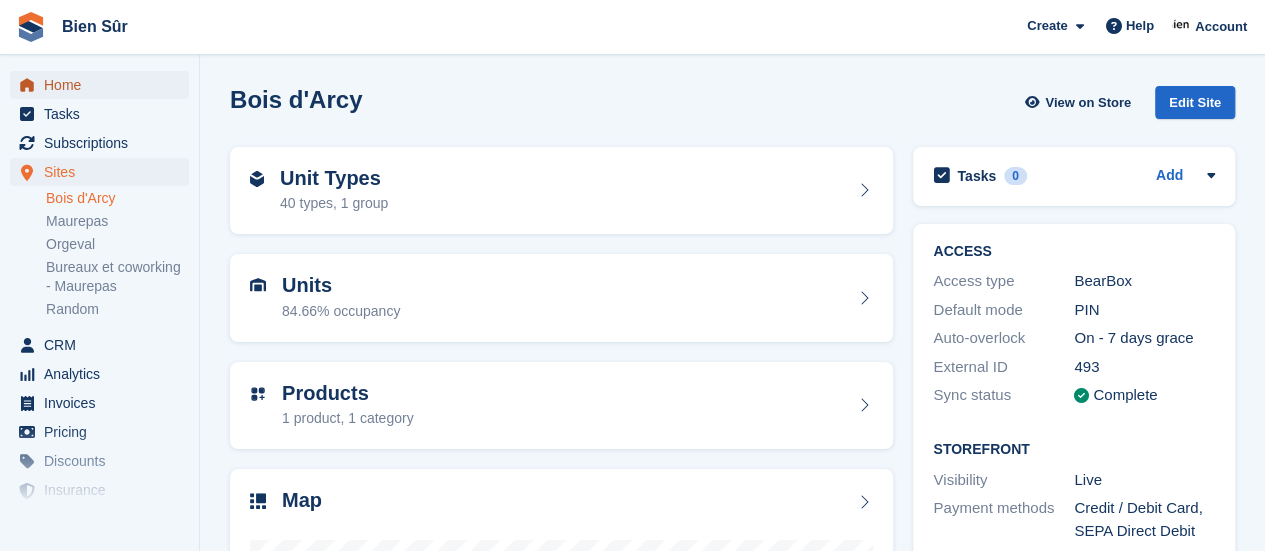 click on "Home" at bounding box center [104, 85] 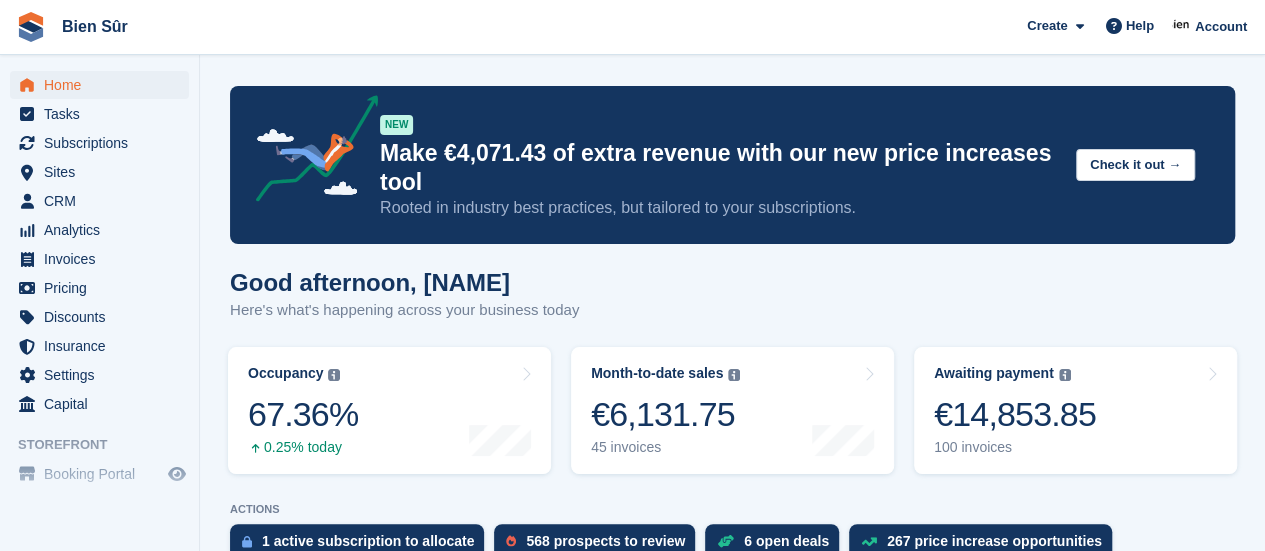 scroll, scrollTop: 340, scrollLeft: 0, axis: vertical 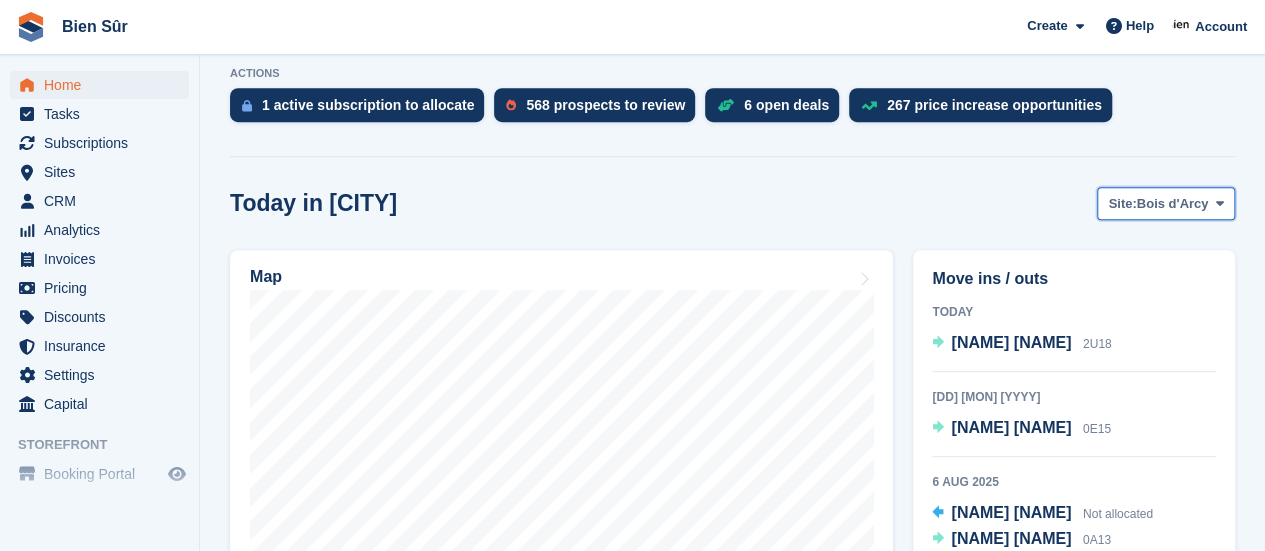 click on "Bois d'Arcy" at bounding box center [1173, 204] 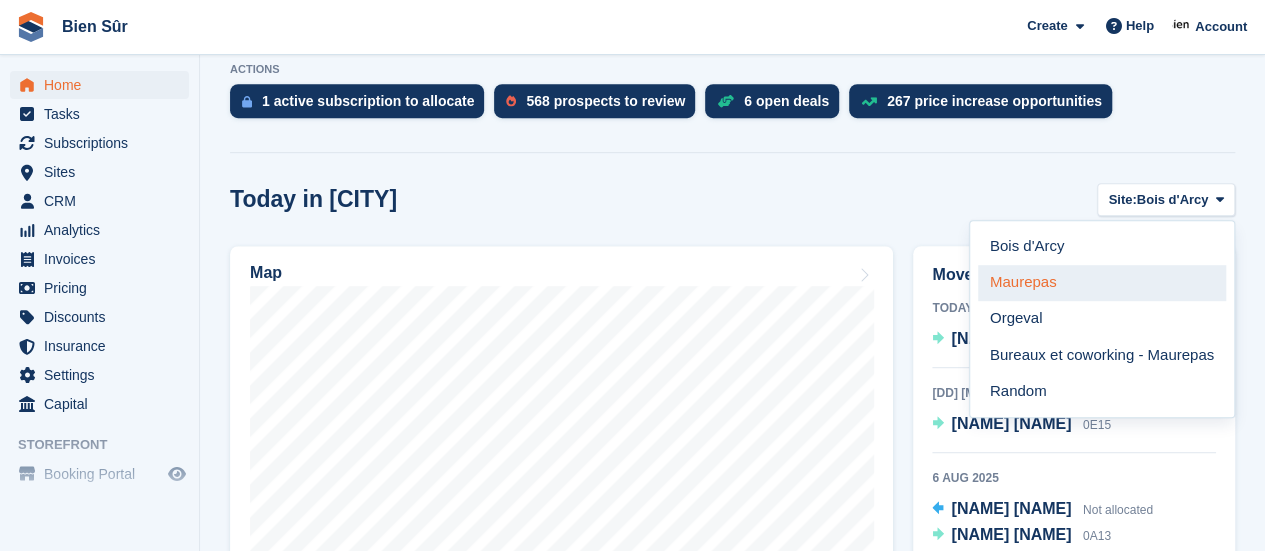 click on "Maurepas" at bounding box center [1102, 283] 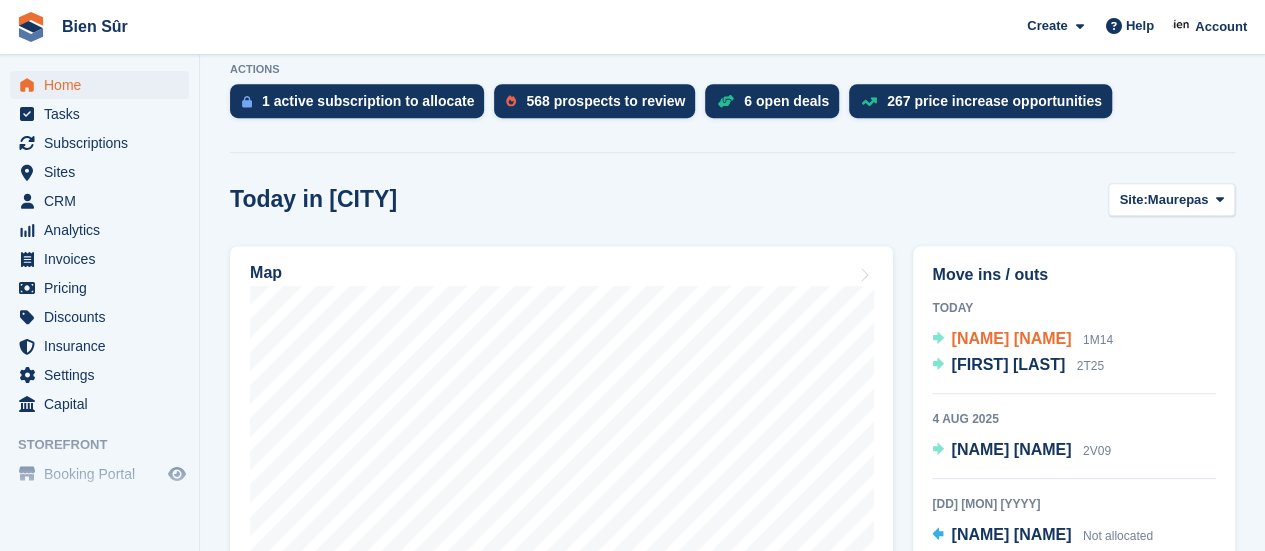 click on "Misela Andrasuna" at bounding box center [1011, 338] 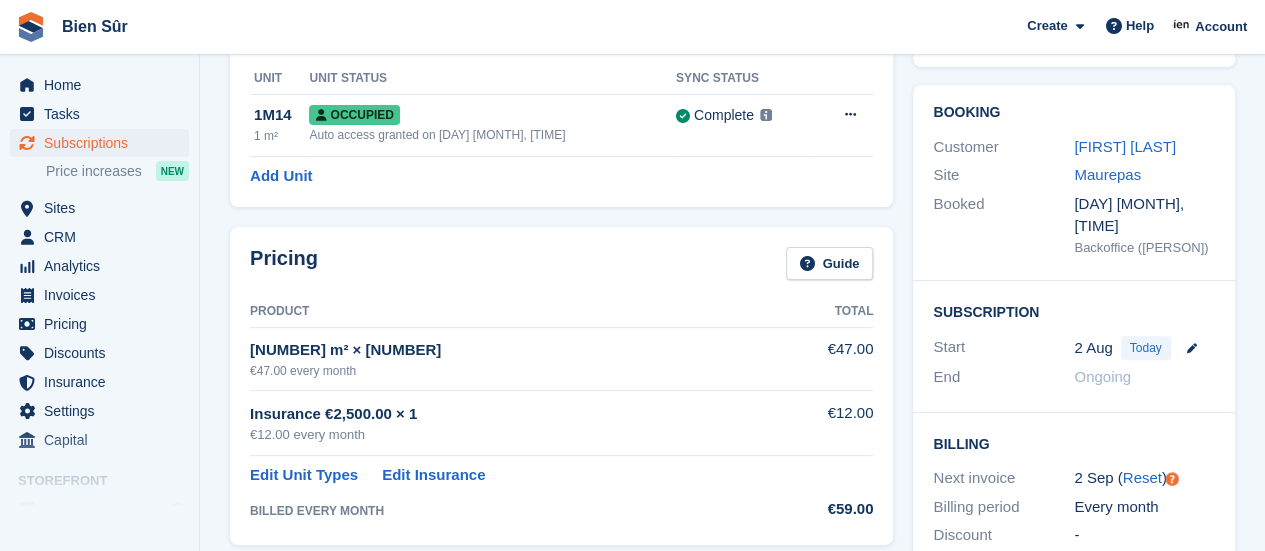 scroll, scrollTop: 100, scrollLeft: 0, axis: vertical 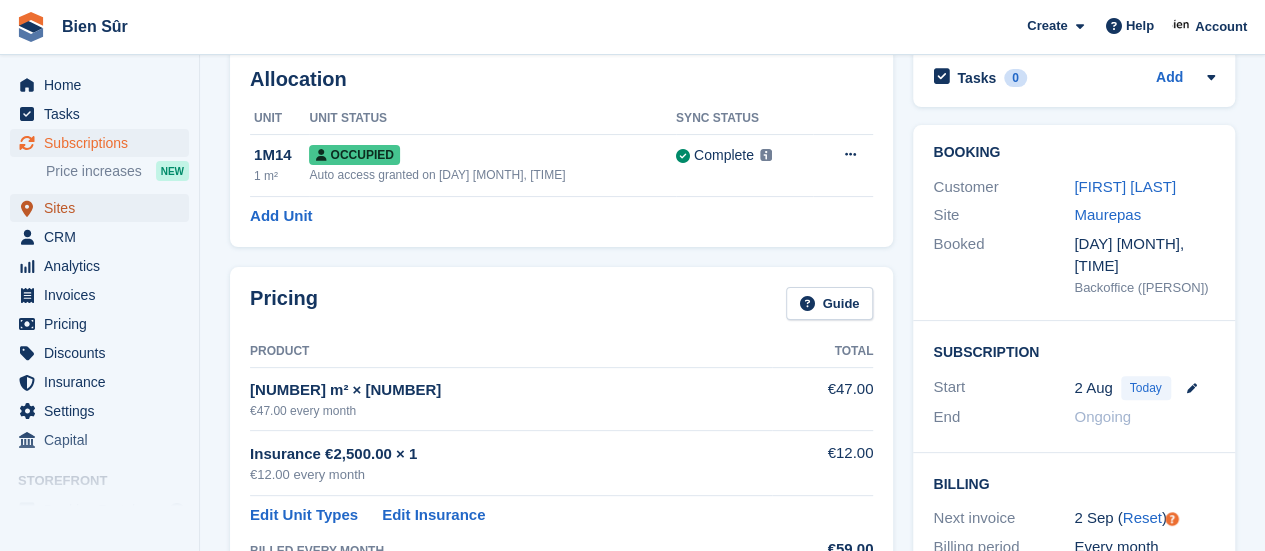 click on "Sites" at bounding box center [104, 208] 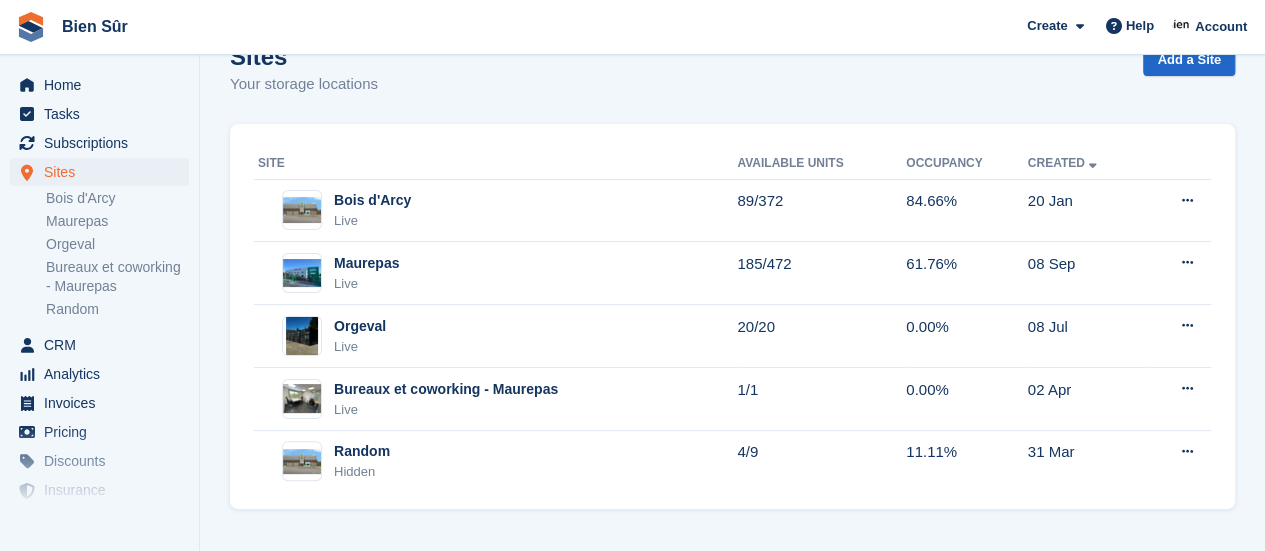 scroll, scrollTop: 0, scrollLeft: 0, axis: both 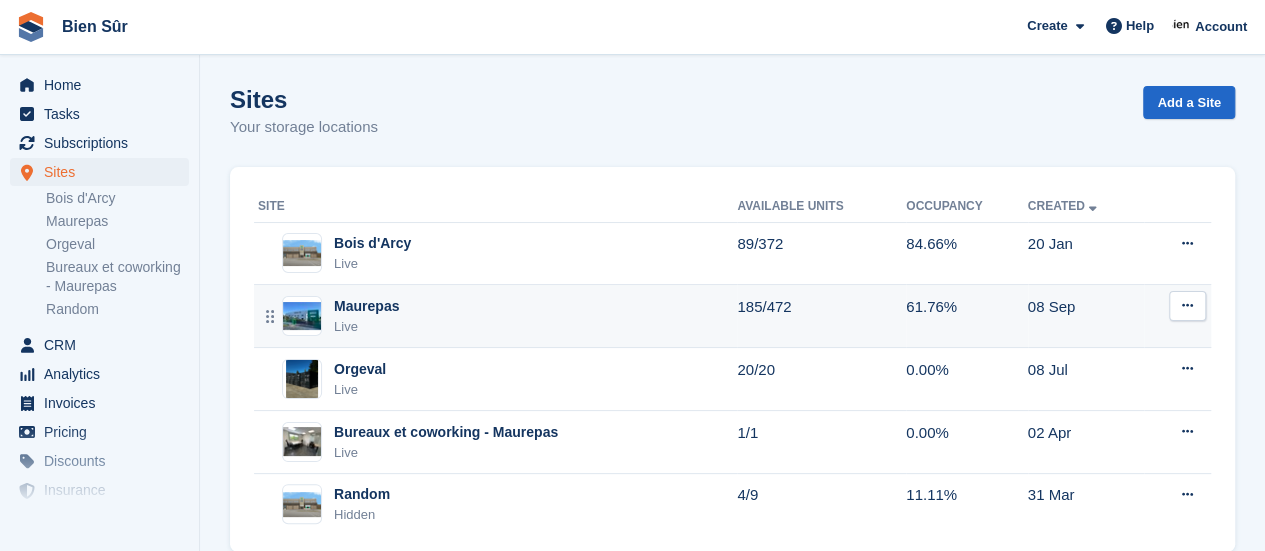 click on "Maurepas
Live" at bounding box center (497, 316) 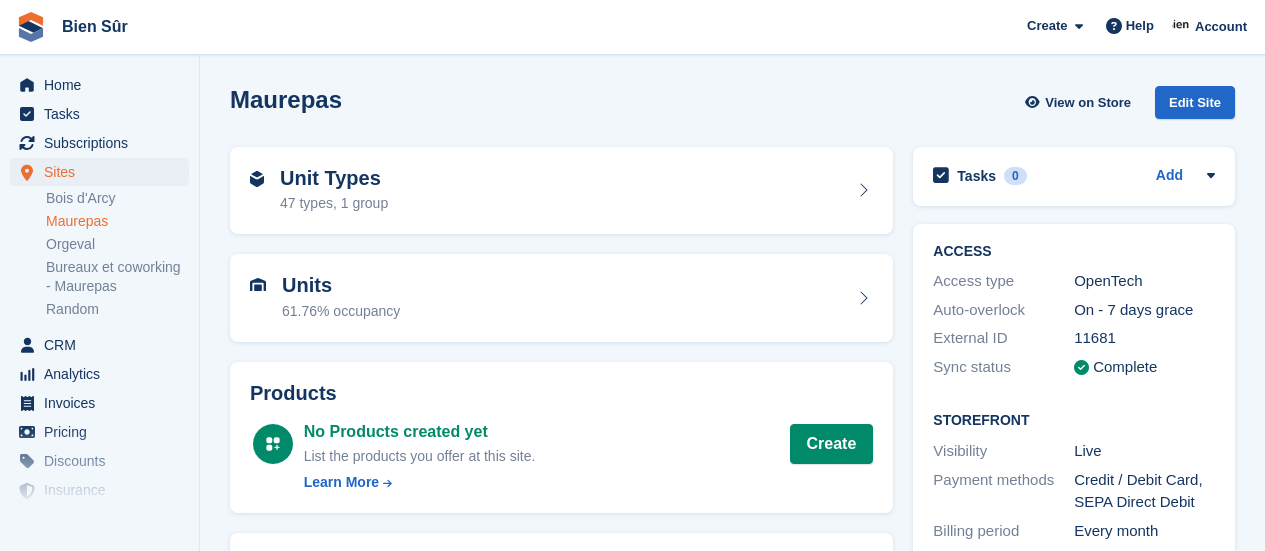 scroll, scrollTop: 0, scrollLeft: 0, axis: both 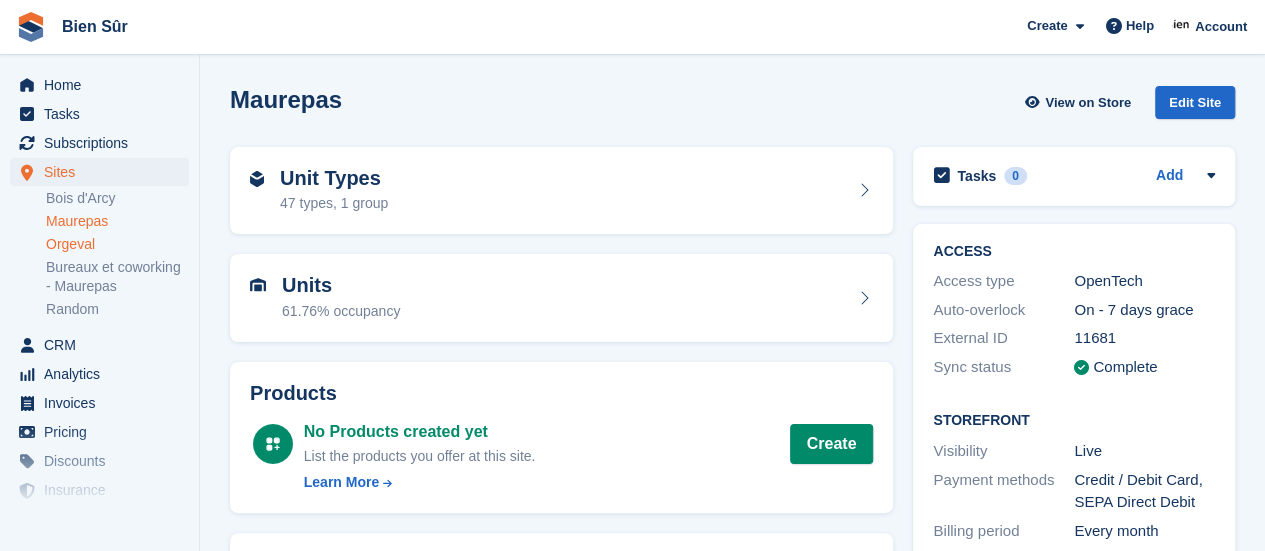 click on "Orgeval" at bounding box center (117, 244) 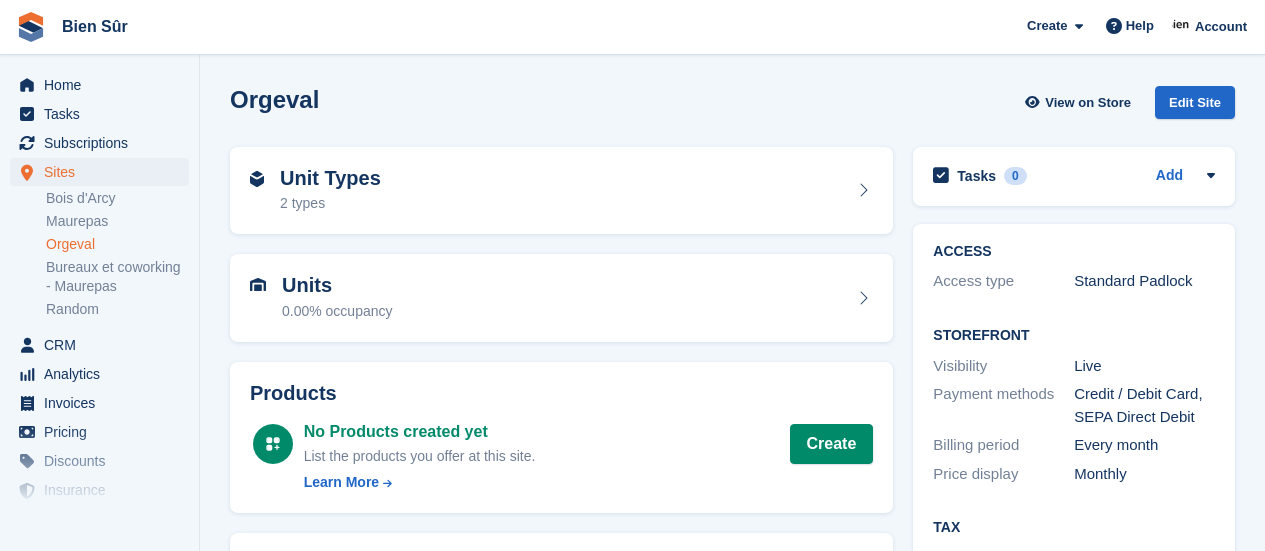 scroll, scrollTop: 0, scrollLeft: 0, axis: both 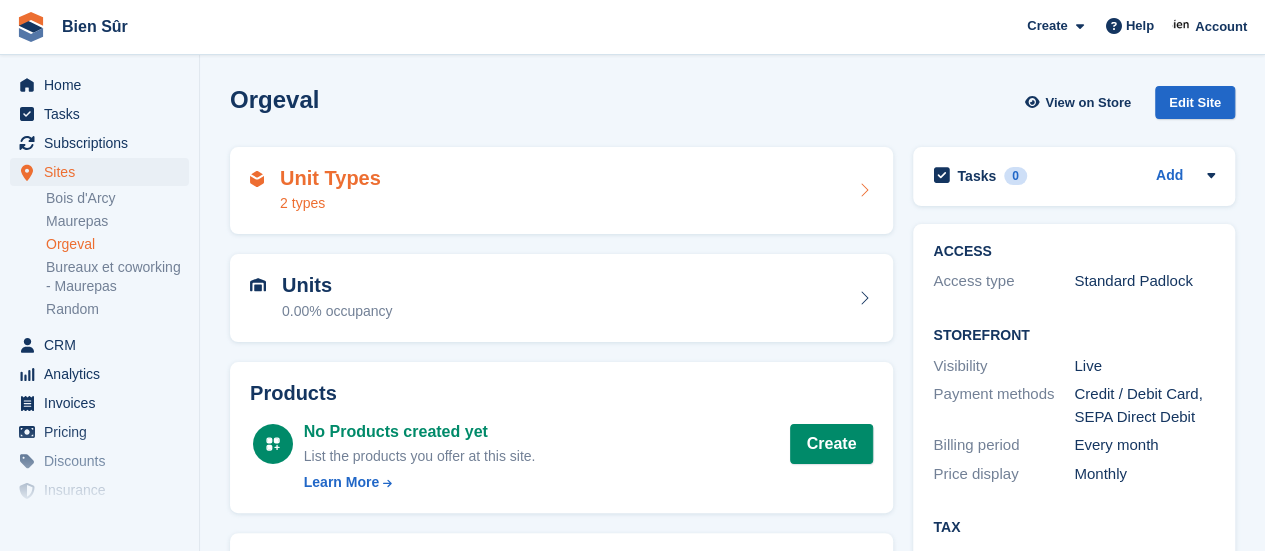 click on "Unit Types
2 types" at bounding box center (561, 191) 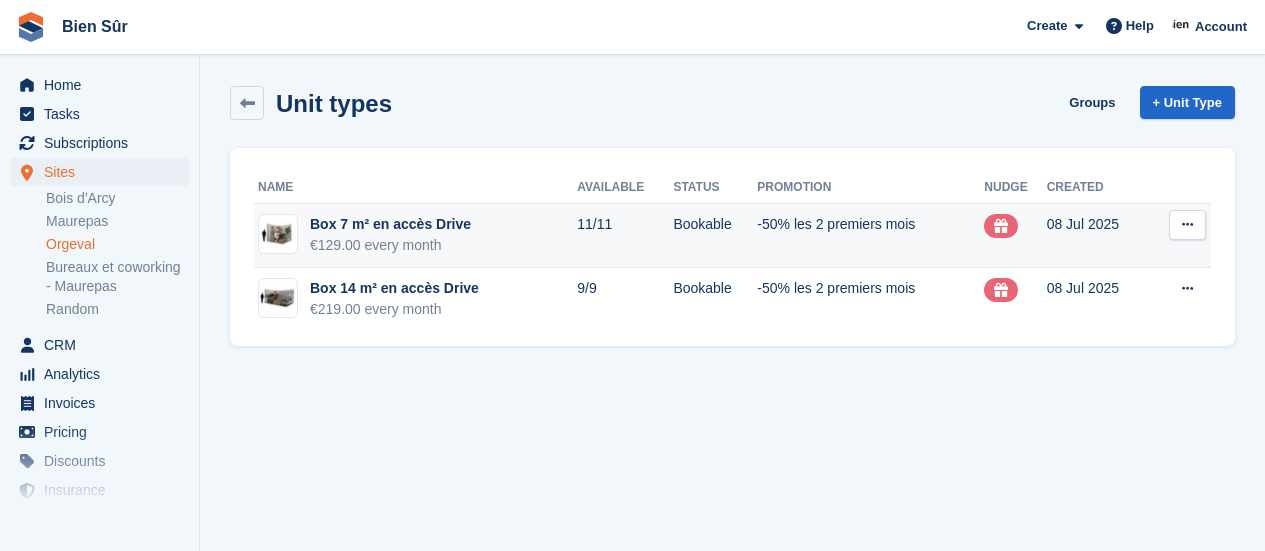 scroll, scrollTop: 0, scrollLeft: 0, axis: both 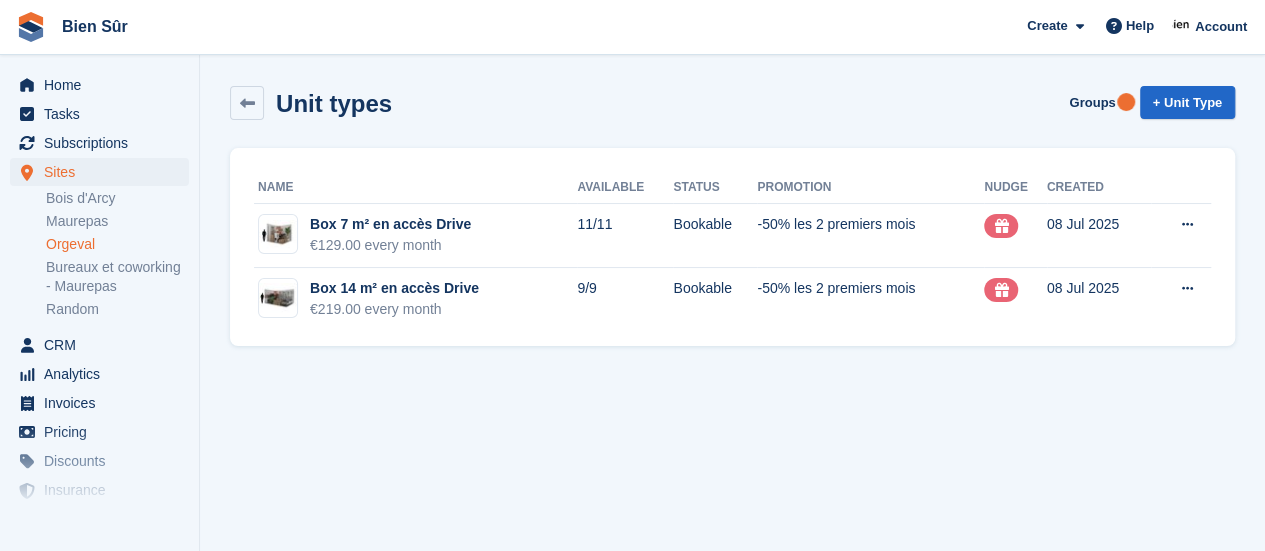 click on "Unit types
Groups
+ Unit Type
Name
Available
Status
Promotion
Nudge
Created
Box 7 m² en accès Drive
€129.00 every month
11/11
Bookable
-50% les 2 premiers mois
08 Jul 2025
Edit unit type
View on Store" at bounding box center (732, 275) 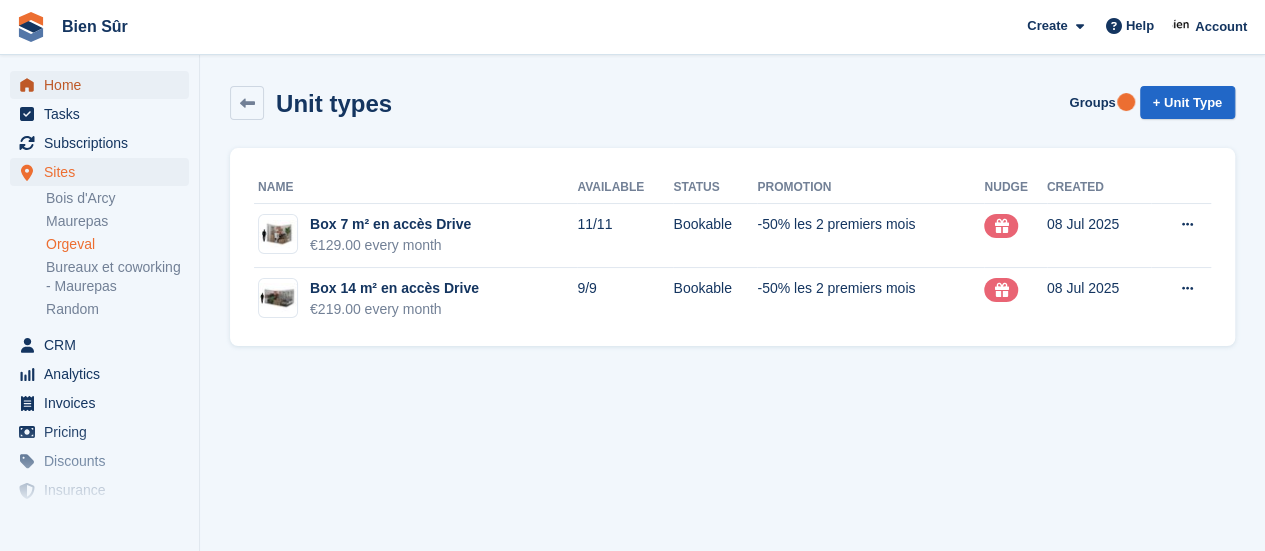 click on "Home" at bounding box center [104, 85] 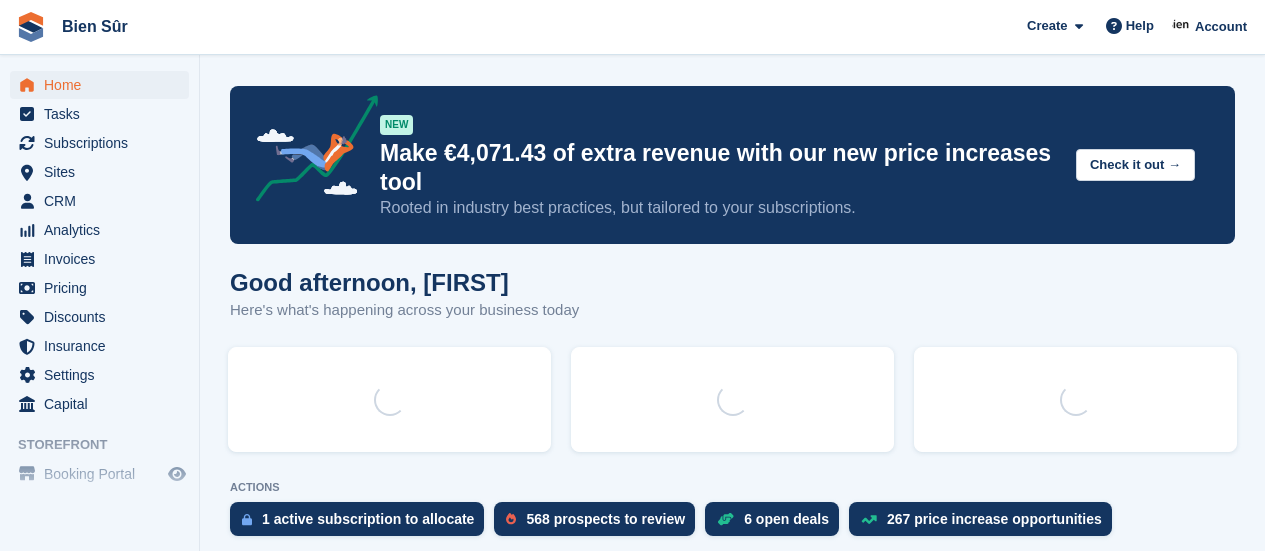 scroll, scrollTop: 0, scrollLeft: 0, axis: both 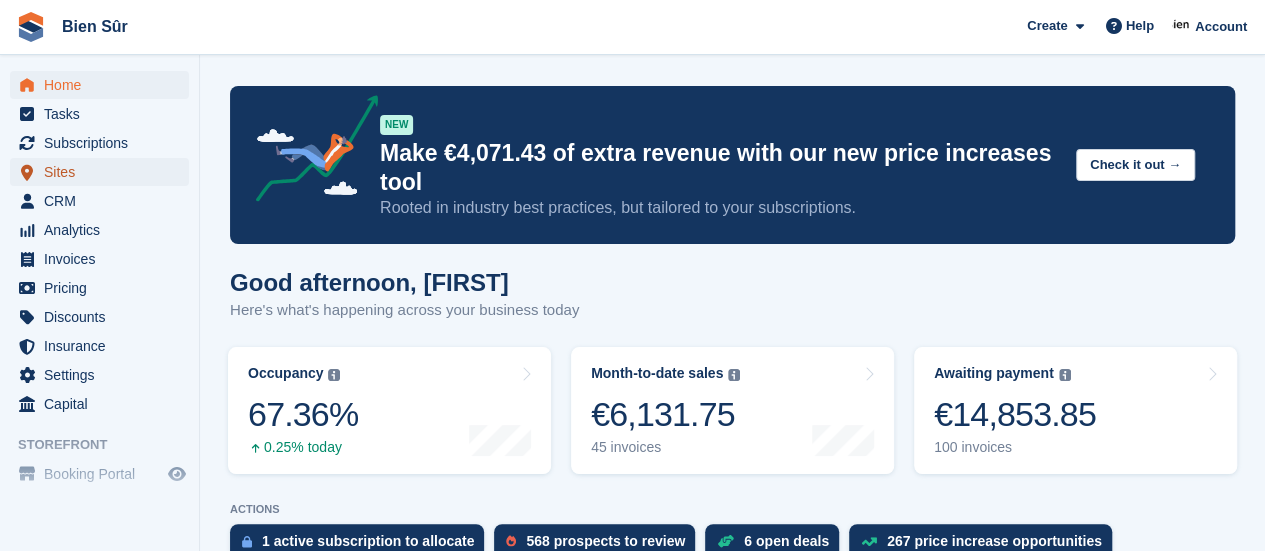 click on "Sites" at bounding box center (104, 172) 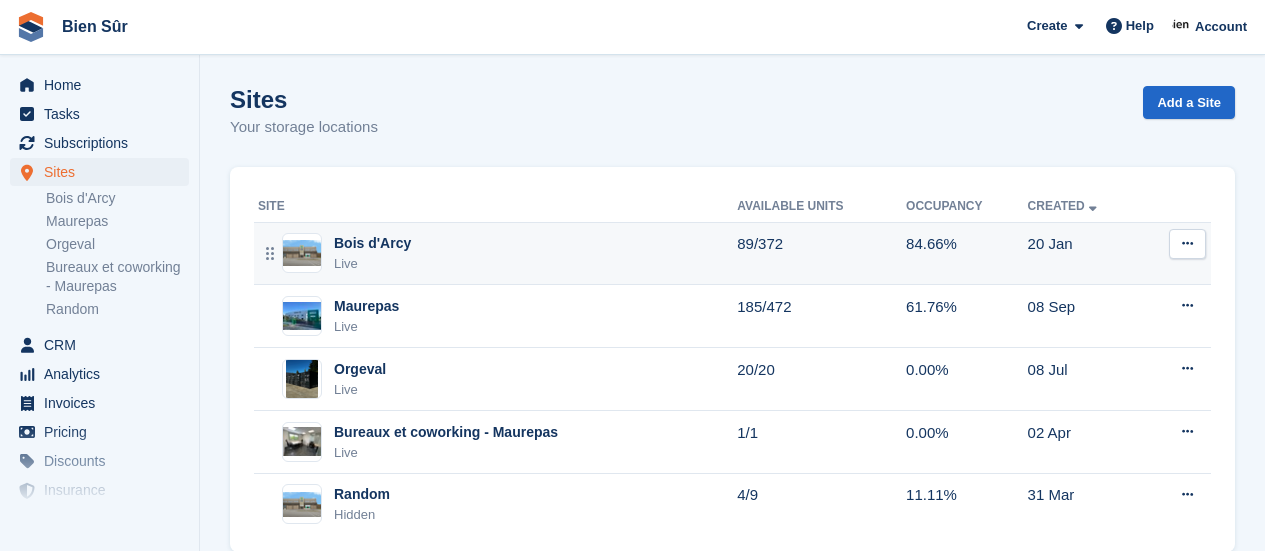 scroll, scrollTop: 0, scrollLeft: 0, axis: both 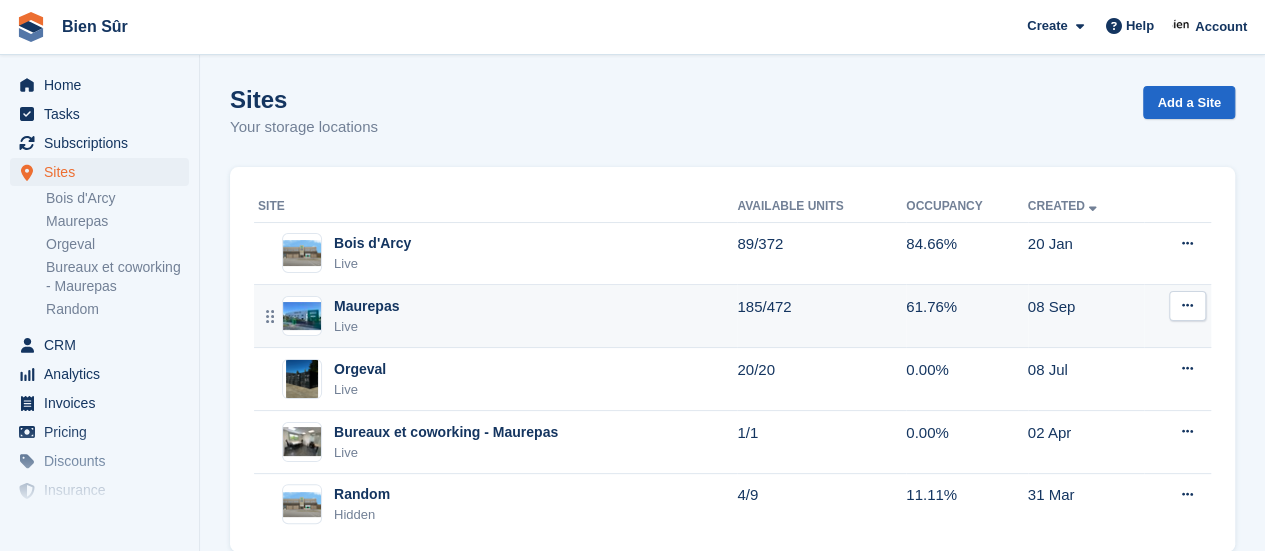 click on "Maurepas
Live" at bounding box center [497, 316] 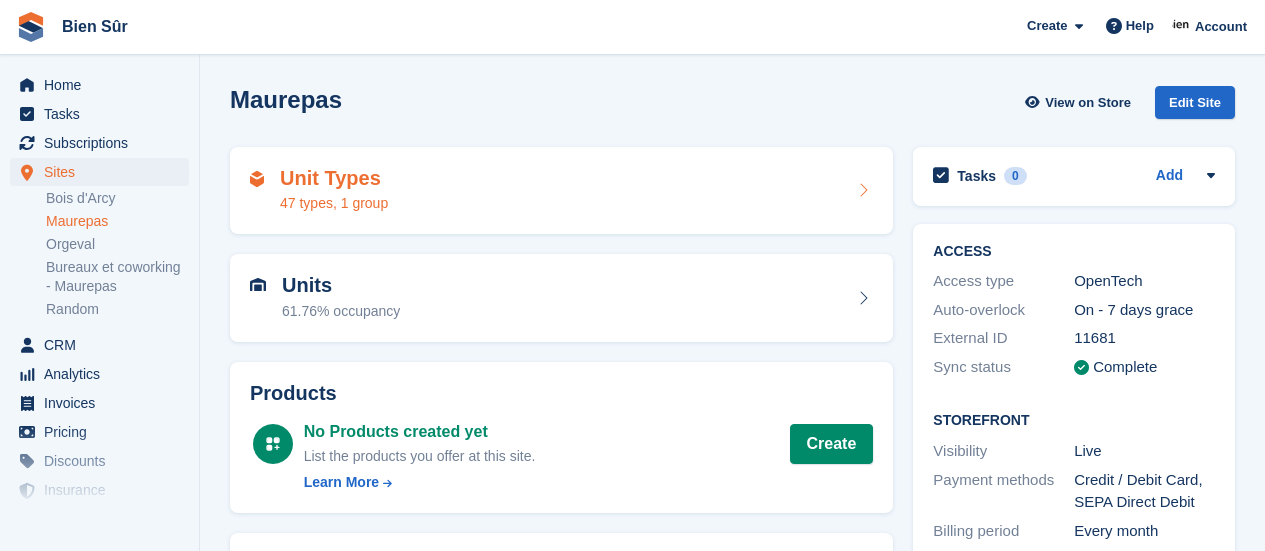 scroll, scrollTop: 0, scrollLeft: 0, axis: both 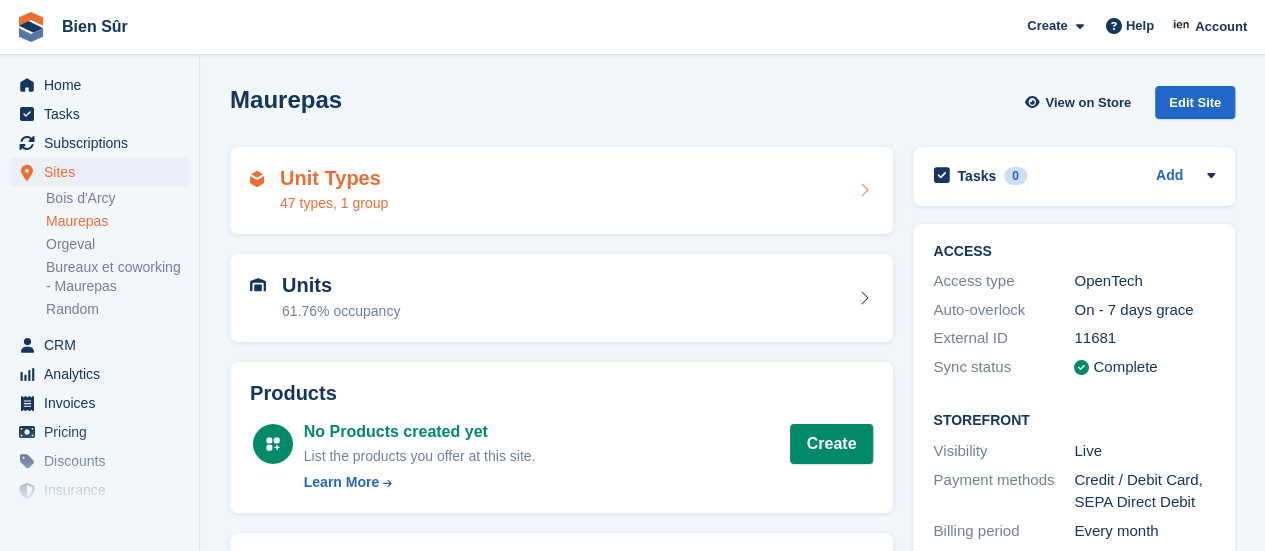click on "Unit Types
47 types, 1 group" at bounding box center (561, 191) 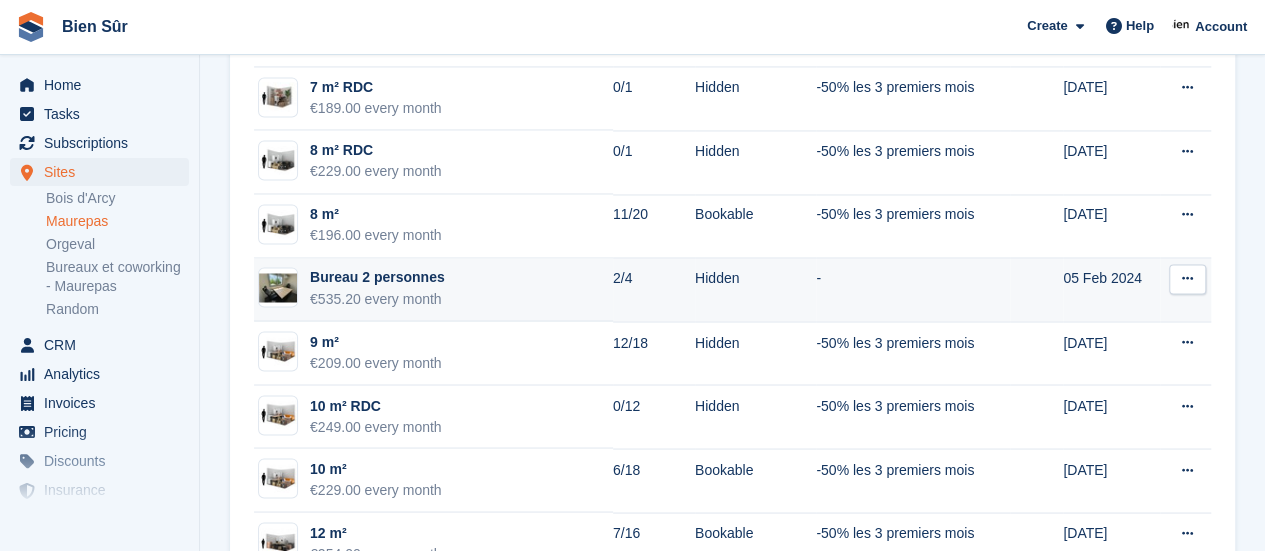 scroll, scrollTop: 1500, scrollLeft: 0, axis: vertical 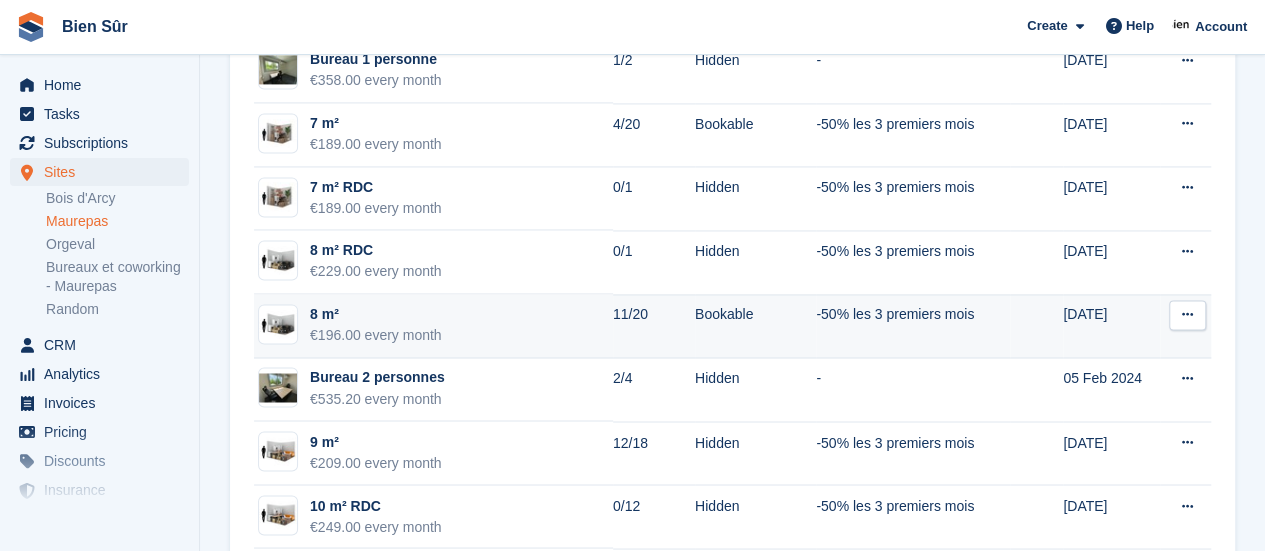 click on "8 m²
€196.00 every month" at bounding box center [433, 326] 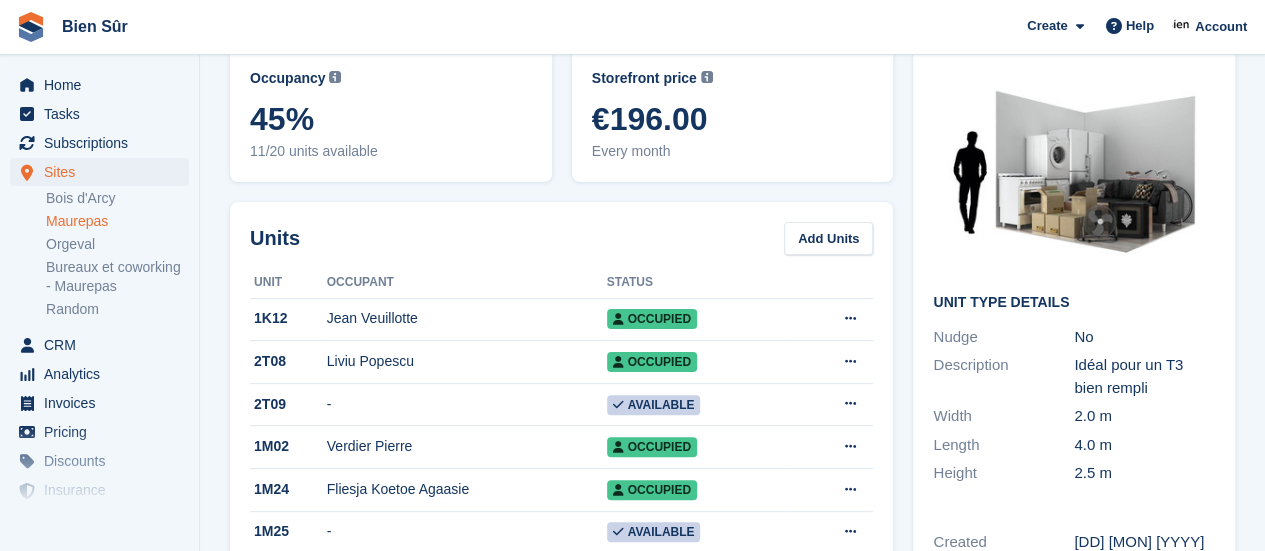 scroll, scrollTop: 0, scrollLeft: 0, axis: both 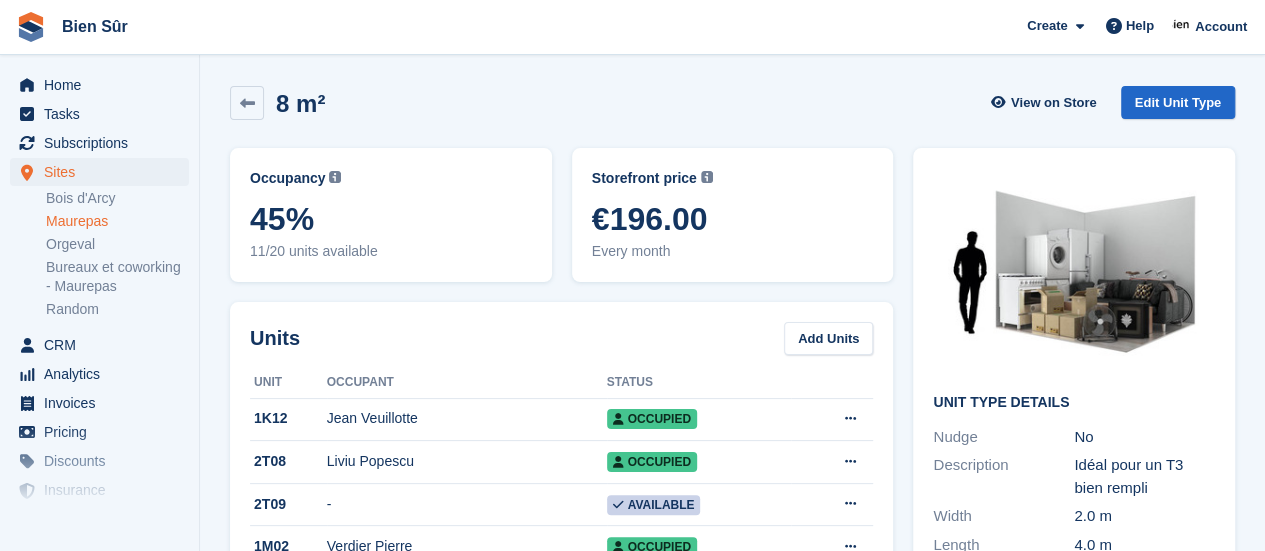 drag, startPoint x: 56, startPoint y: 109, endPoint x: 468, endPoint y: 70, distance: 413.84177 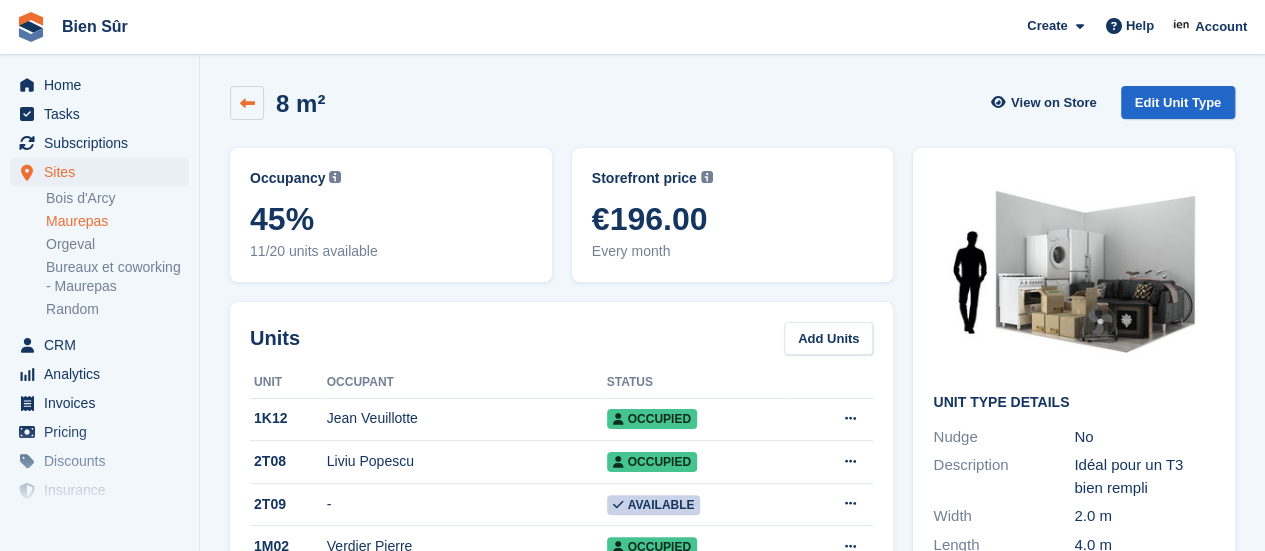 click at bounding box center (247, 103) 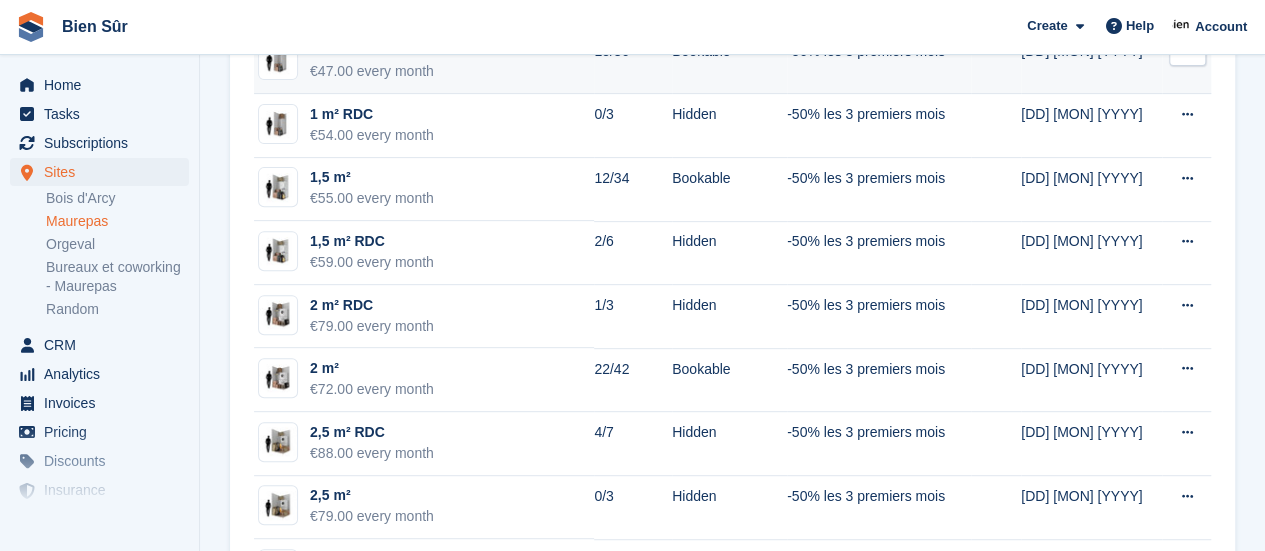 scroll, scrollTop: 400, scrollLeft: 0, axis: vertical 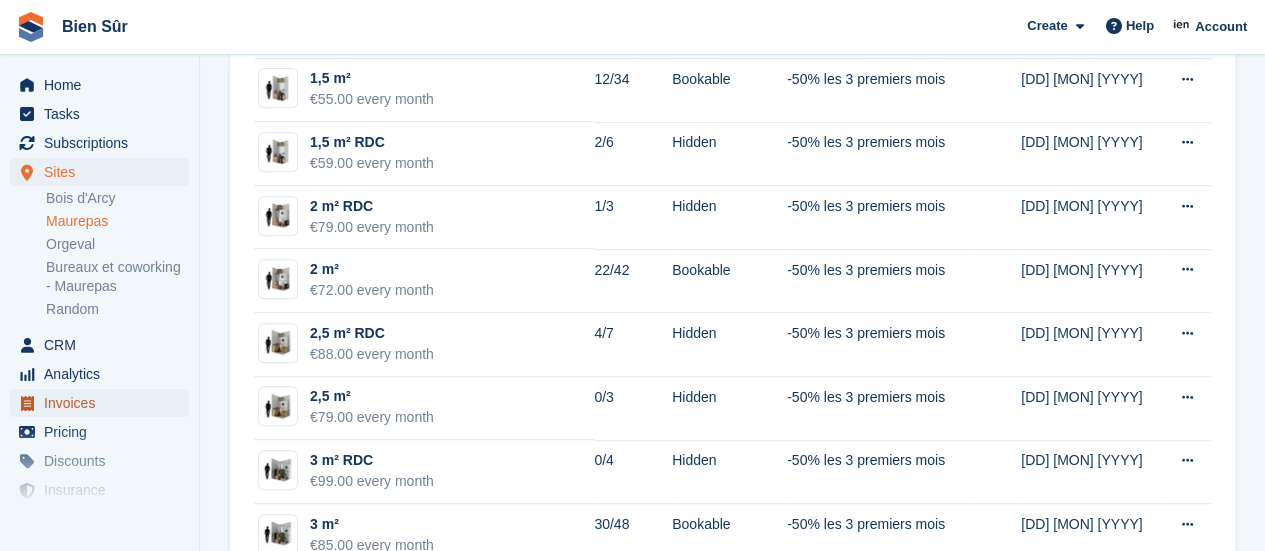 click on "Invoices" at bounding box center [104, 403] 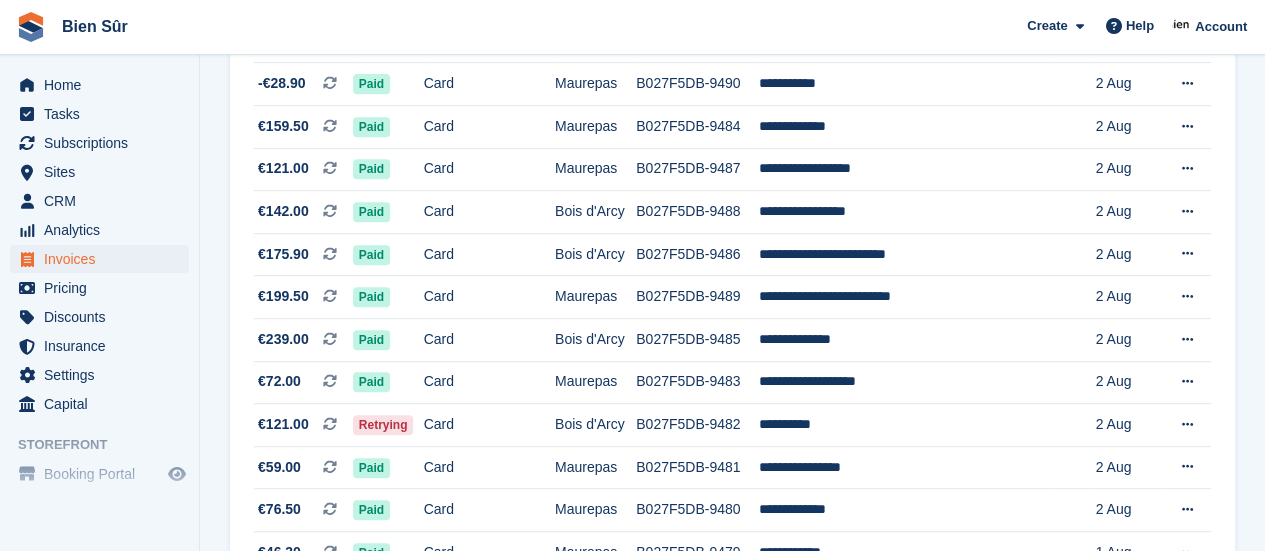 scroll, scrollTop: 0, scrollLeft: 0, axis: both 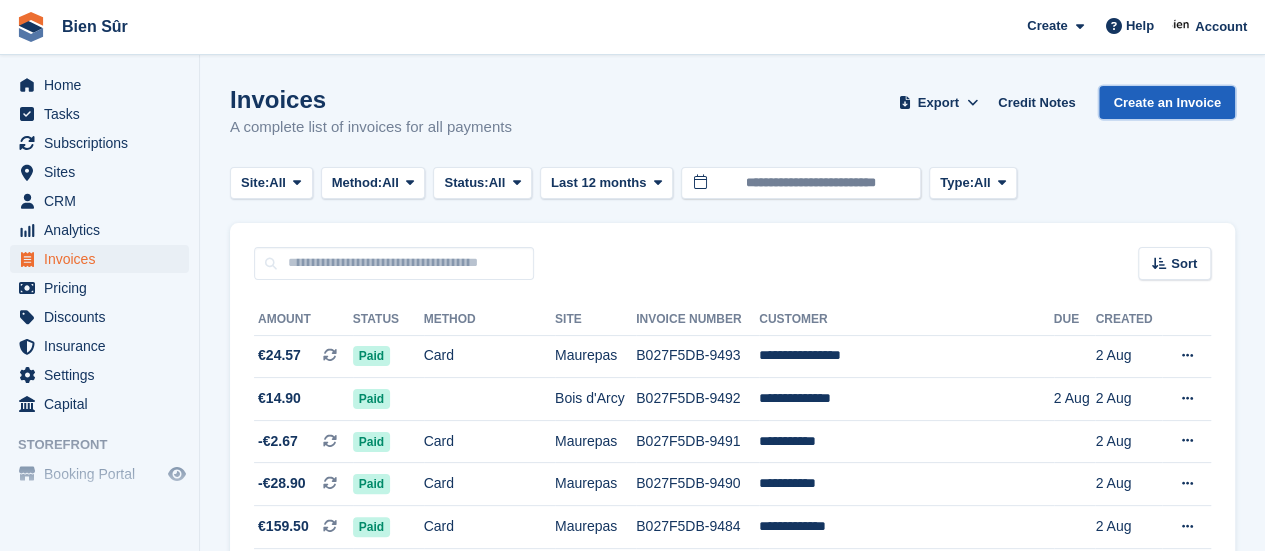 click on "Create an Invoice" at bounding box center [1167, 102] 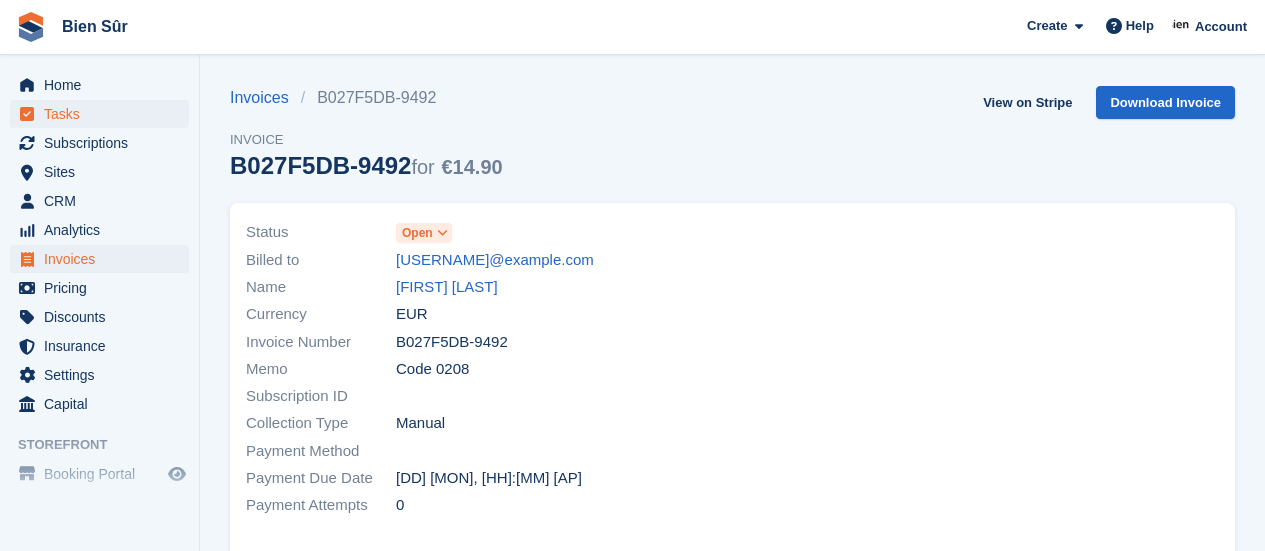 scroll, scrollTop: 0, scrollLeft: 0, axis: both 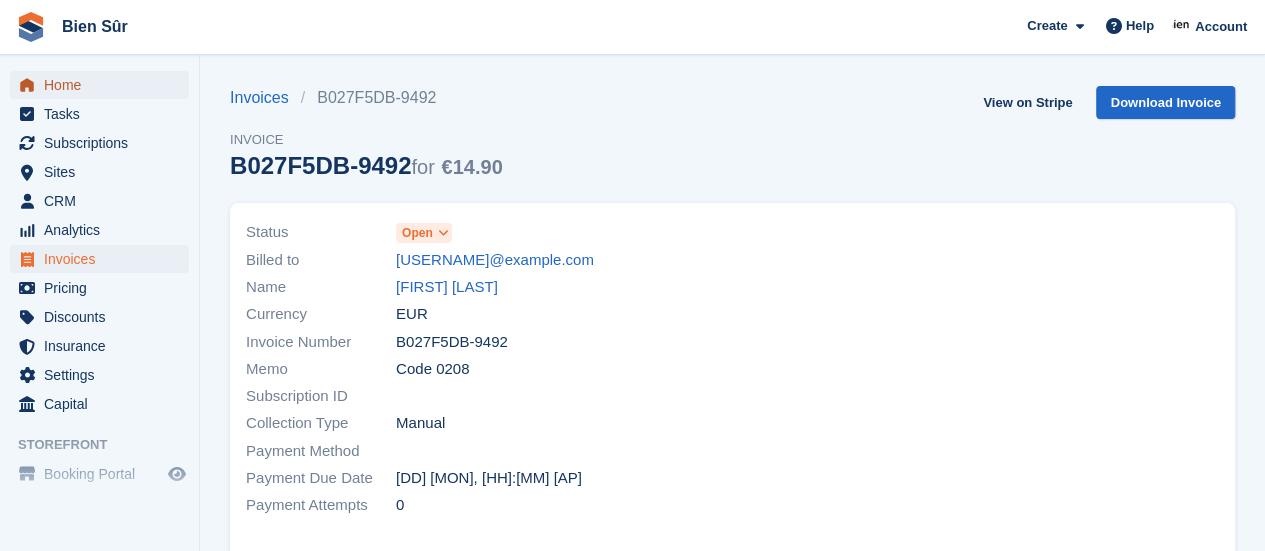 click on "Home" at bounding box center [104, 85] 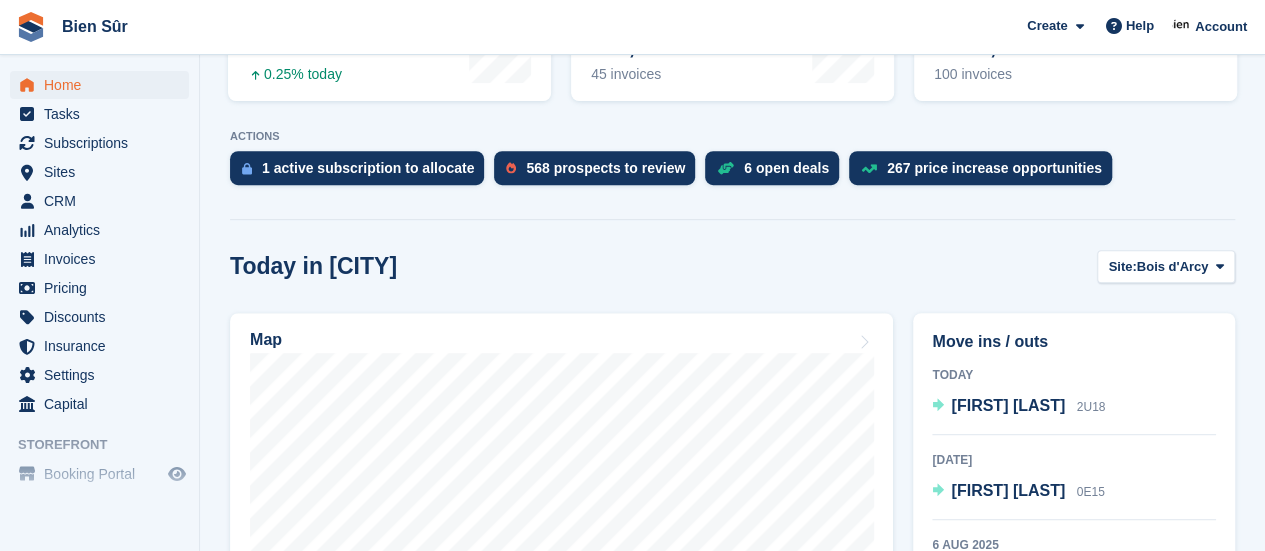 scroll, scrollTop: 400, scrollLeft: 0, axis: vertical 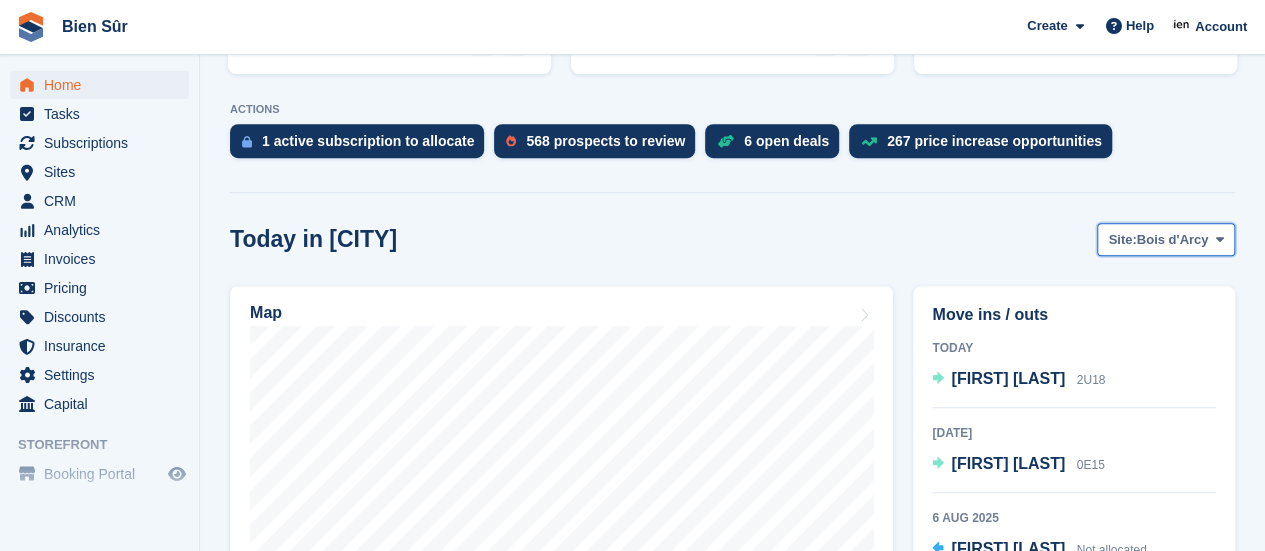 click on "Bois d'Arcy" at bounding box center (1173, 240) 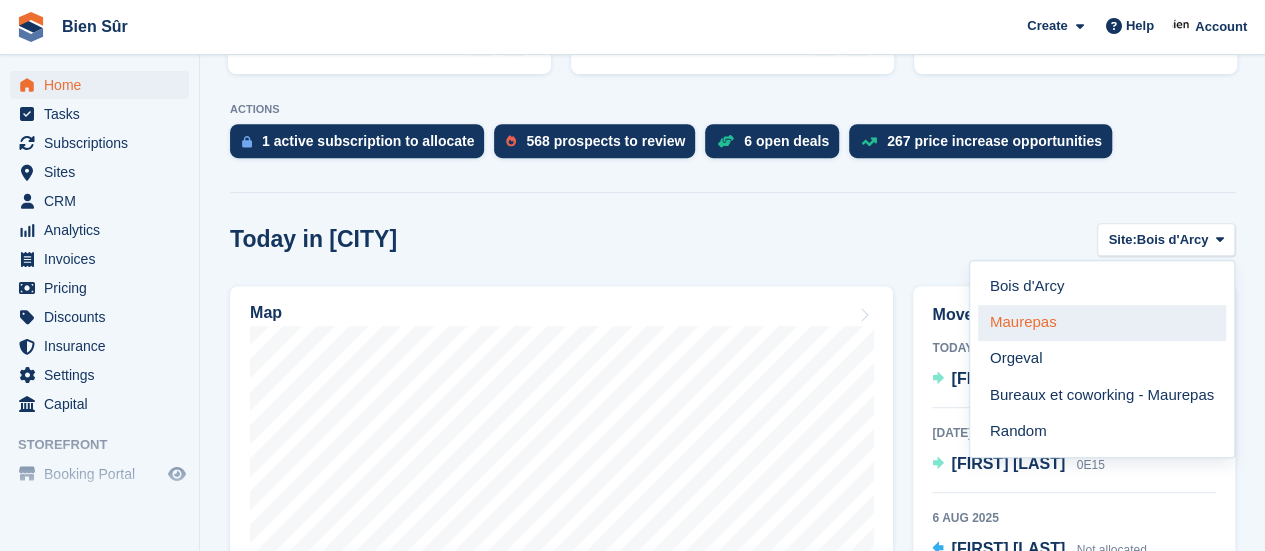 click on "Maurepas" at bounding box center (1102, 323) 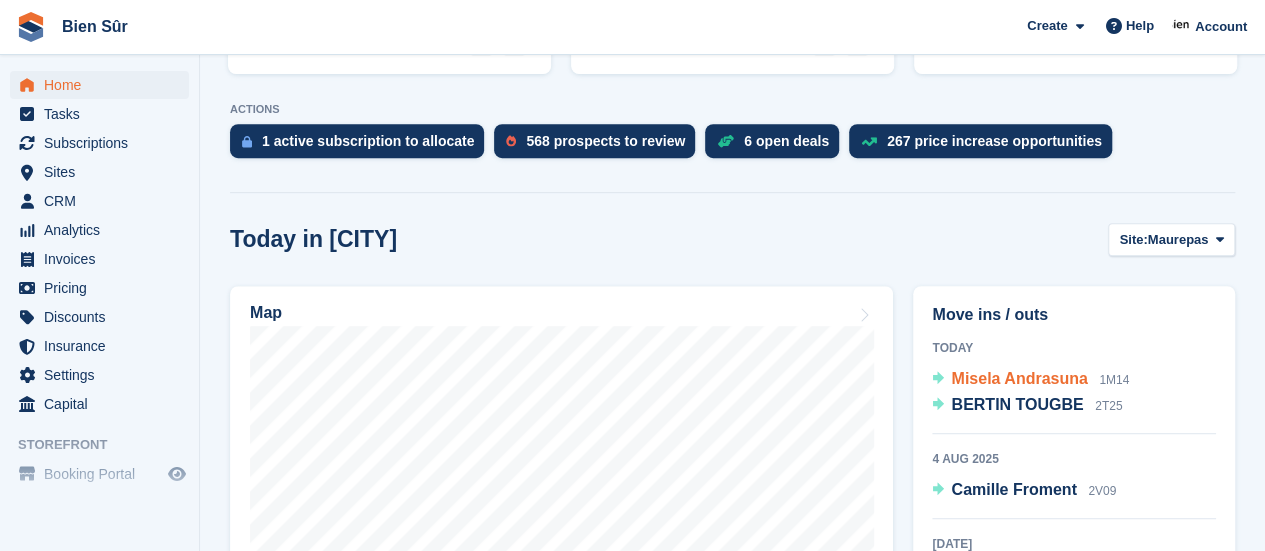 click on "Misela Andrasuna" at bounding box center [1019, 378] 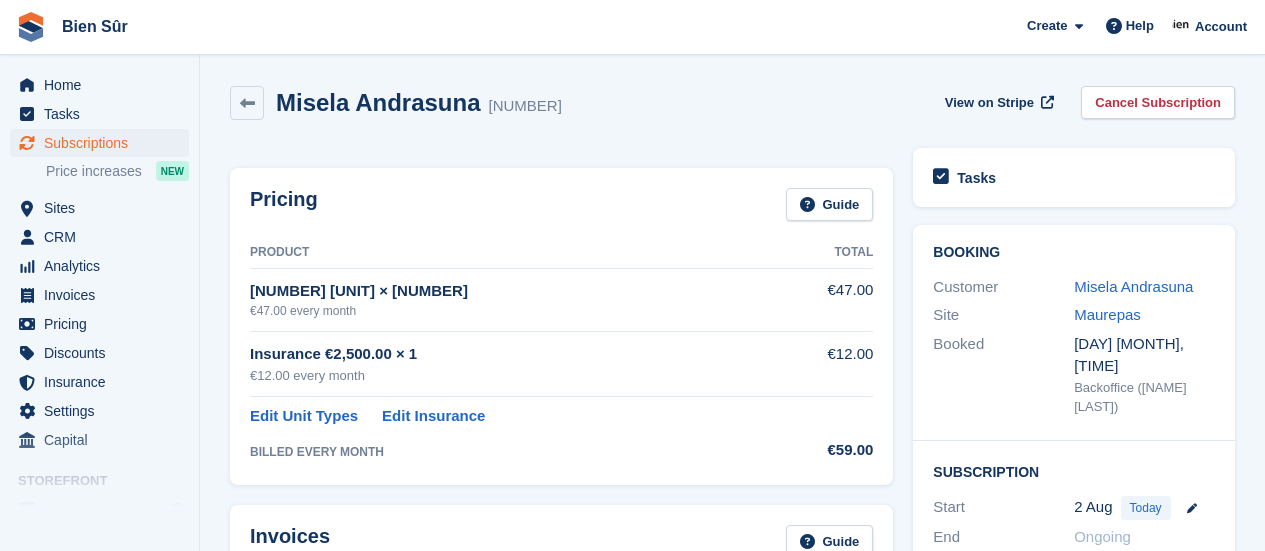scroll, scrollTop: 0, scrollLeft: 0, axis: both 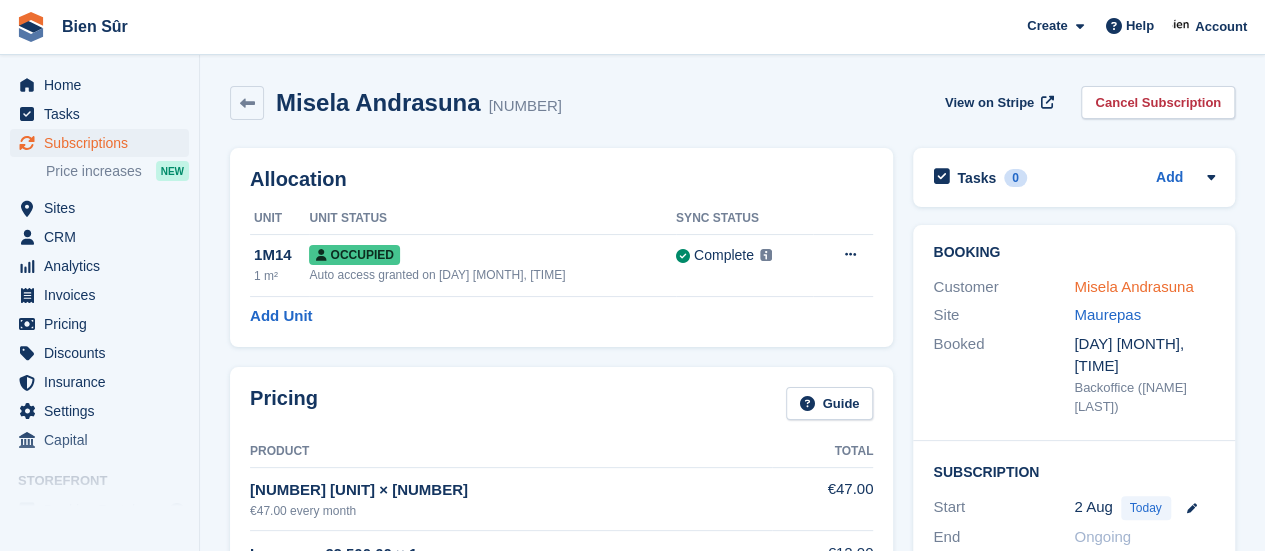 click on "Misela Andrasuna" at bounding box center (1133, 286) 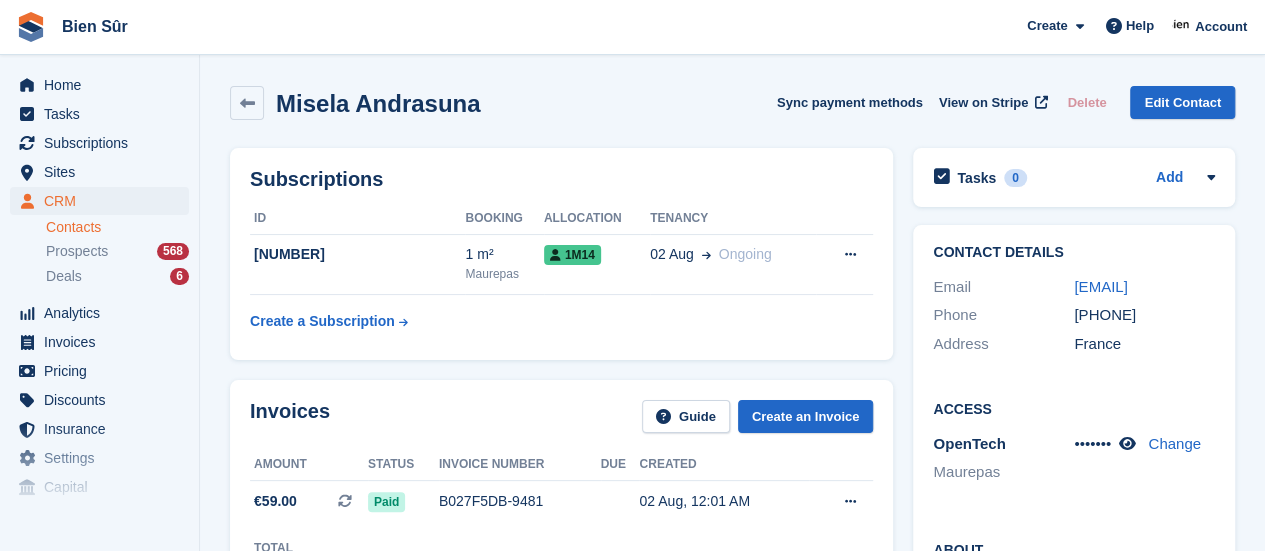 drag, startPoint x: 1175, startPoint y: 334, endPoint x: 1076, endPoint y: 337, distance: 99.04544 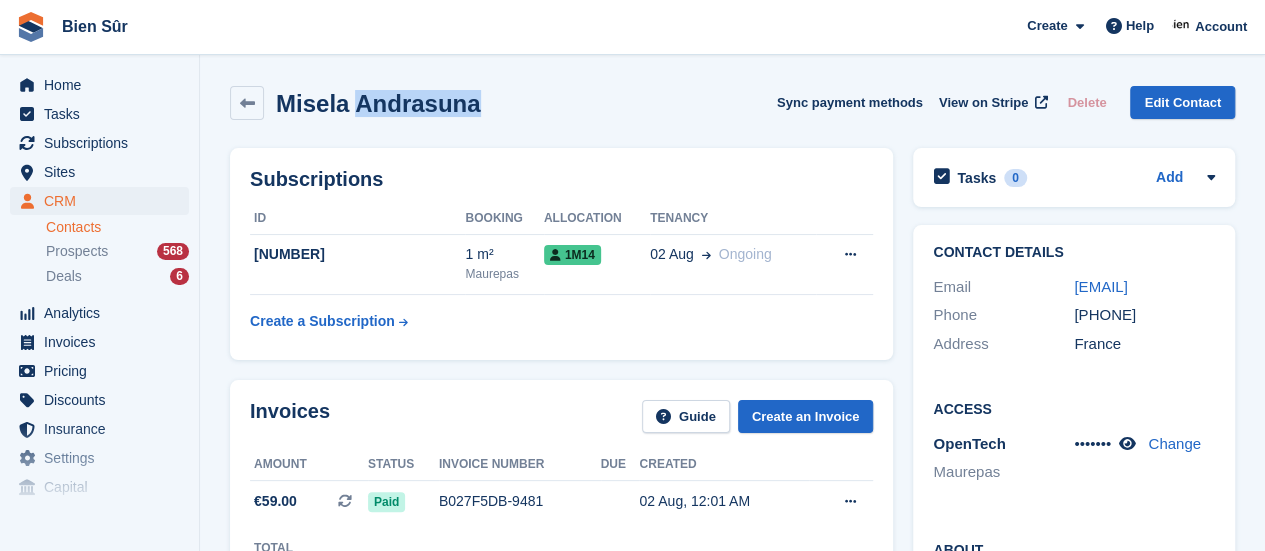 drag, startPoint x: 356, startPoint y: 107, endPoint x: 500, endPoint y: 109, distance: 144.01389 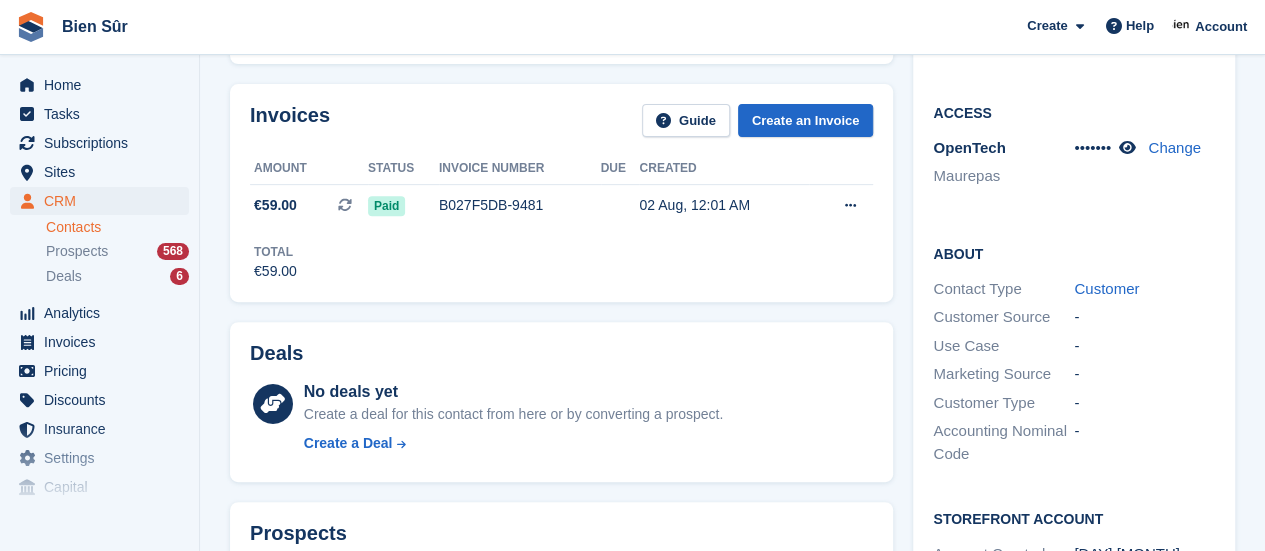 scroll, scrollTop: 100, scrollLeft: 0, axis: vertical 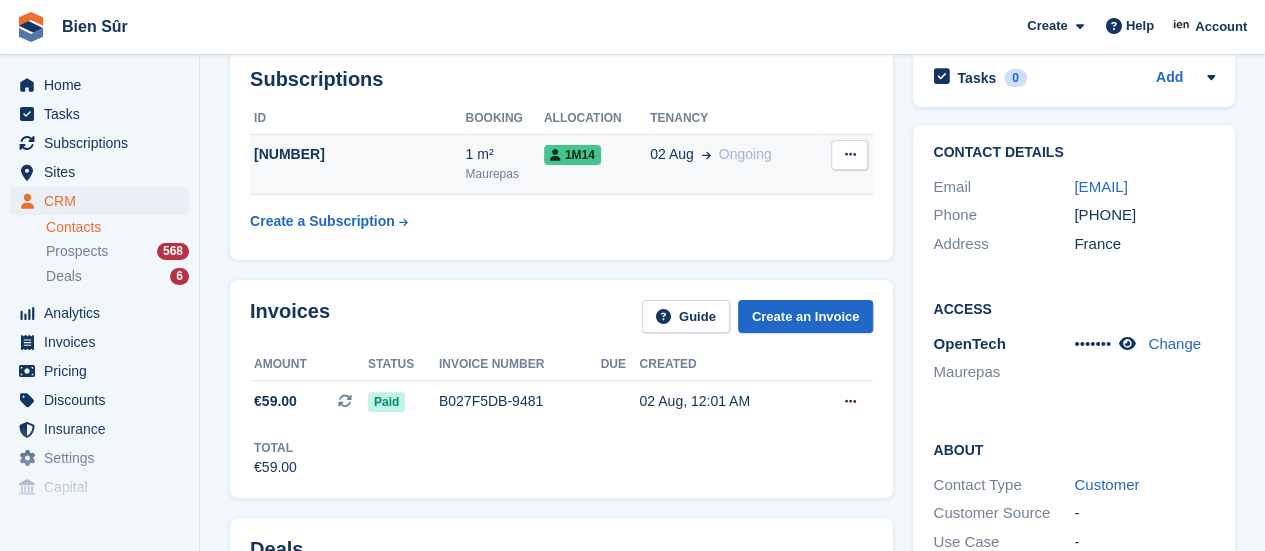 click on "[NUMBER]" at bounding box center (357, 154) 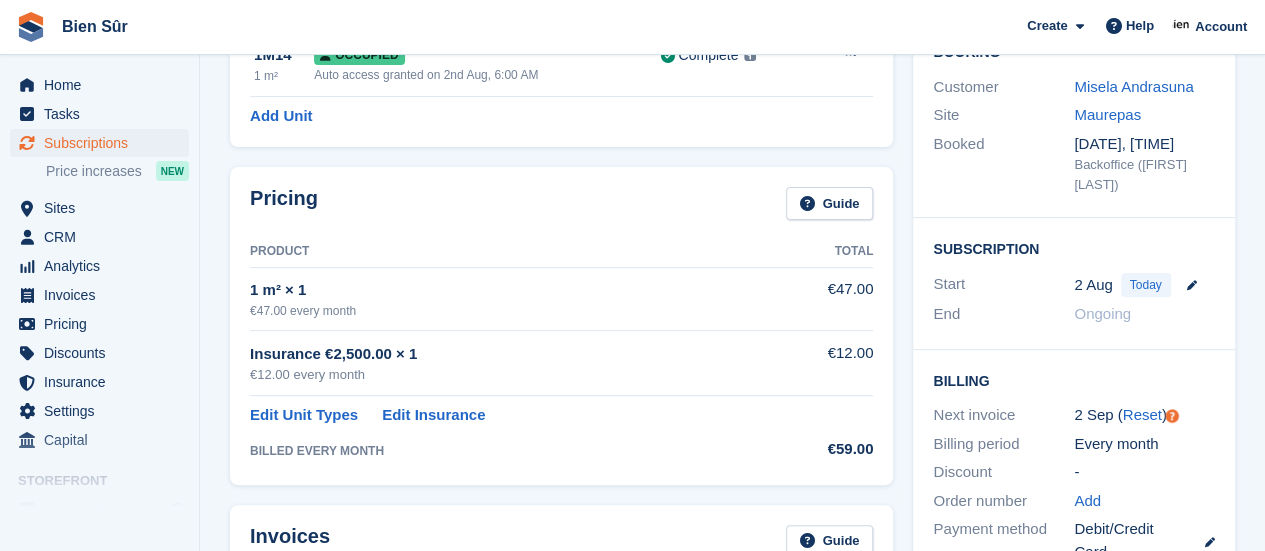 scroll, scrollTop: 0, scrollLeft: 0, axis: both 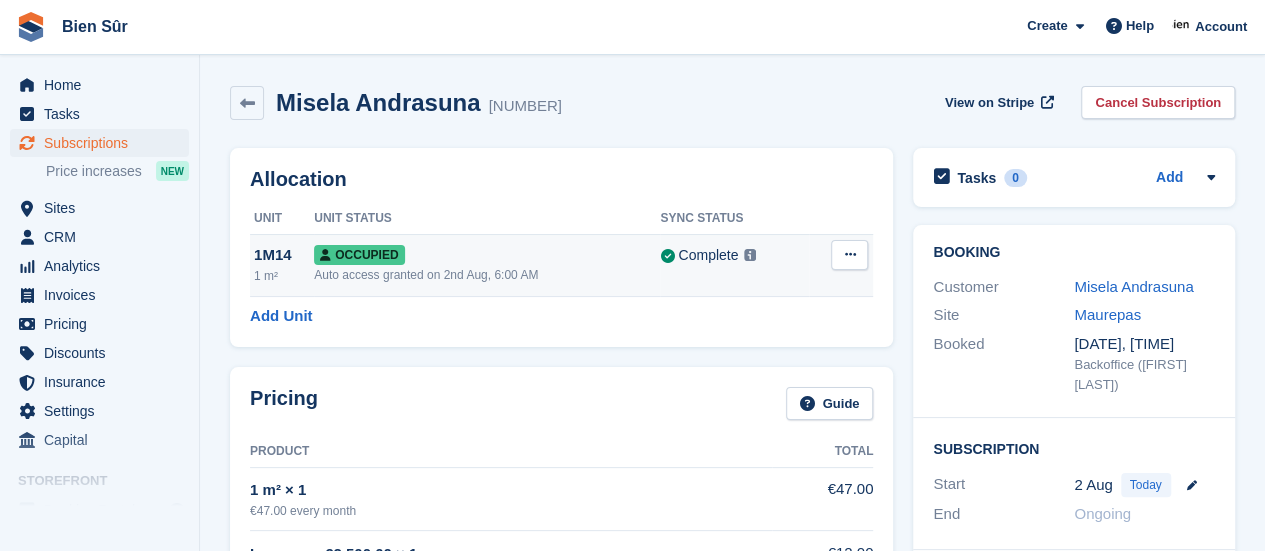 click at bounding box center [849, 254] 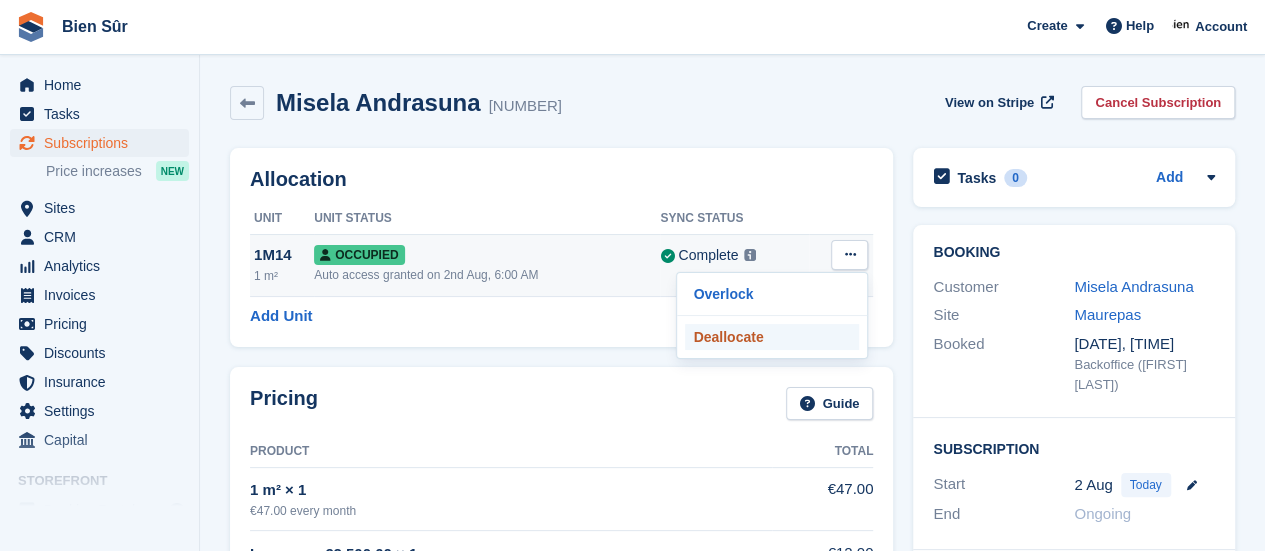 click on "Deallocate" at bounding box center (772, 337) 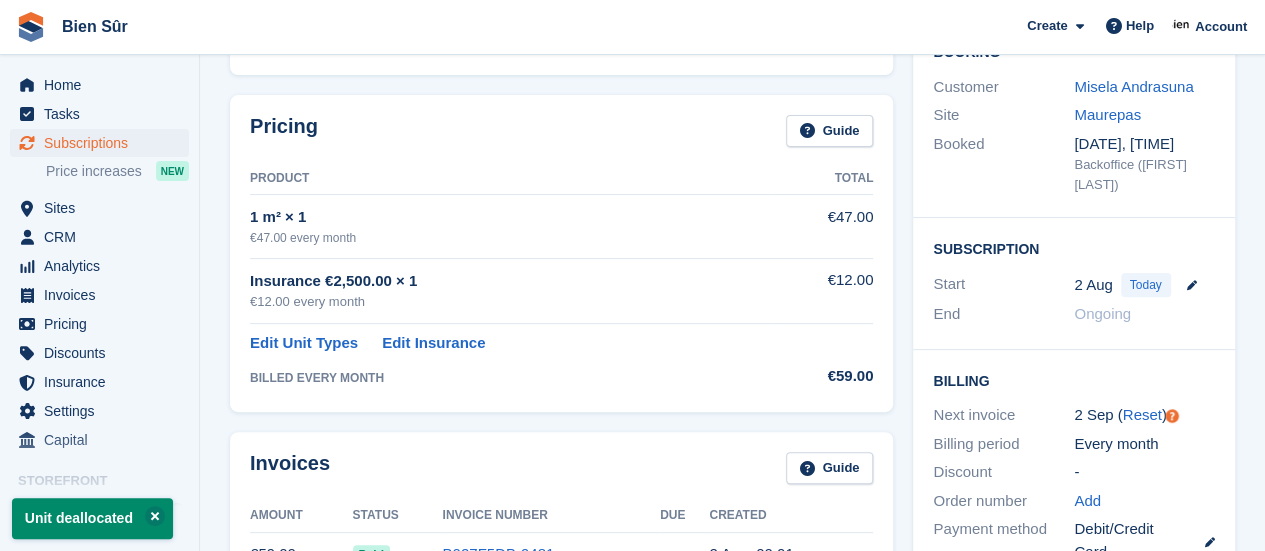 scroll, scrollTop: 300, scrollLeft: 0, axis: vertical 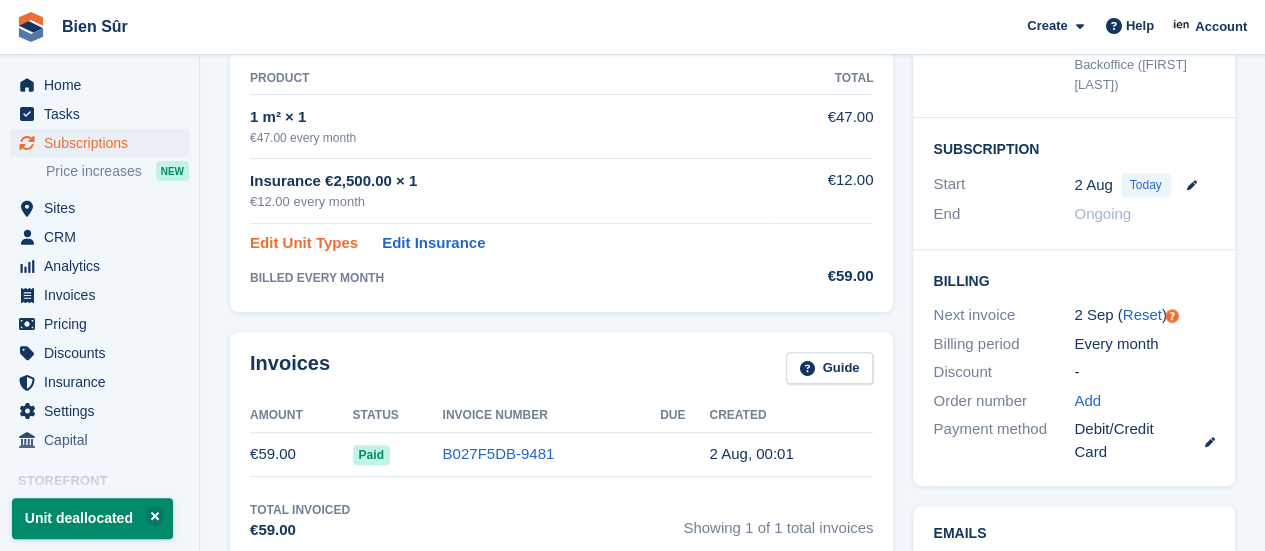 click on "Edit Unit Types" at bounding box center [304, 243] 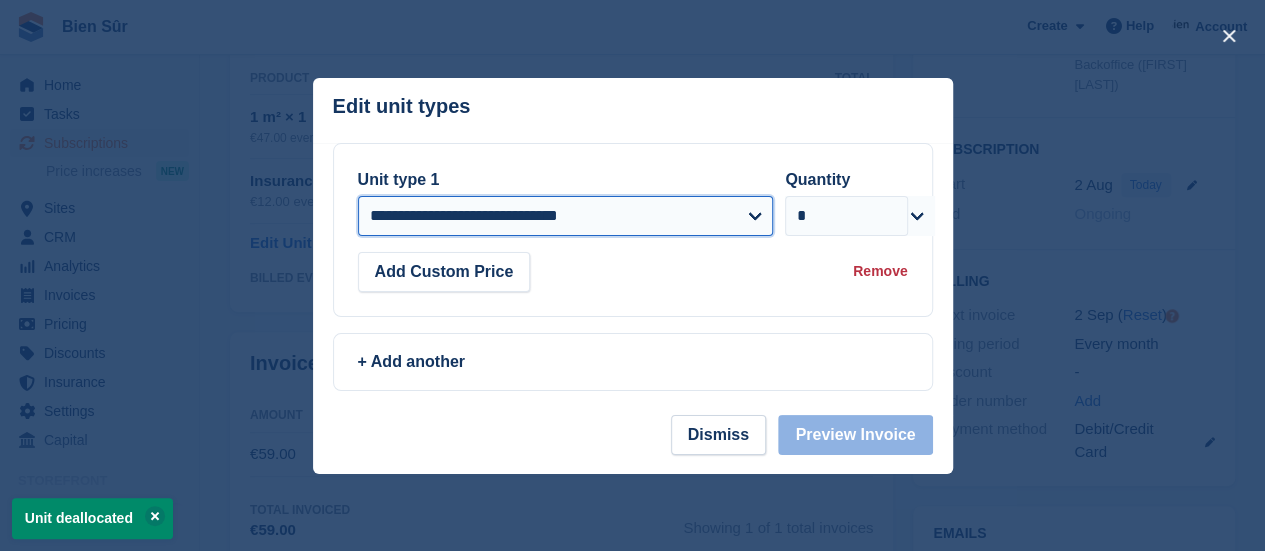 click on "**********" at bounding box center [566, 216] 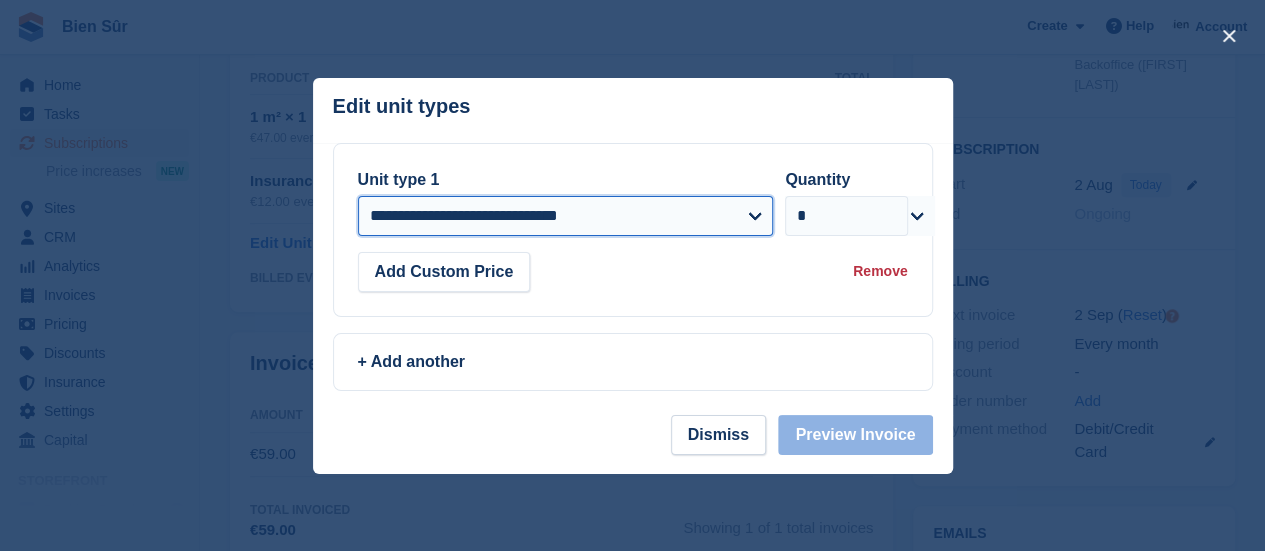 select on "*****" 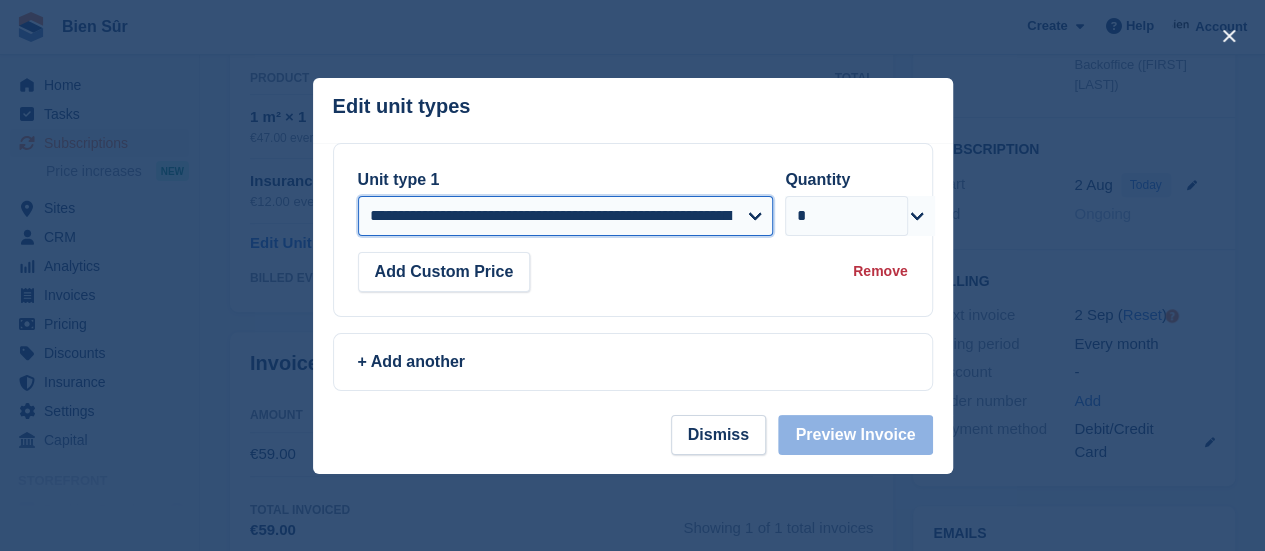 click on "**********" at bounding box center [566, 216] 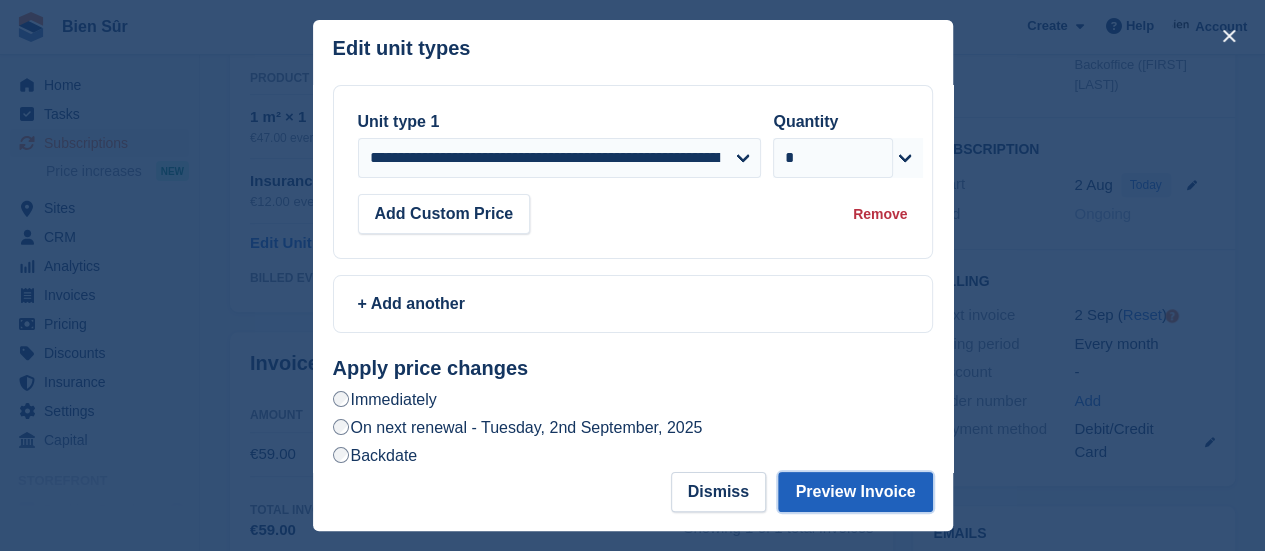 click on "Preview Invoice" at bounding box center [855, 492] 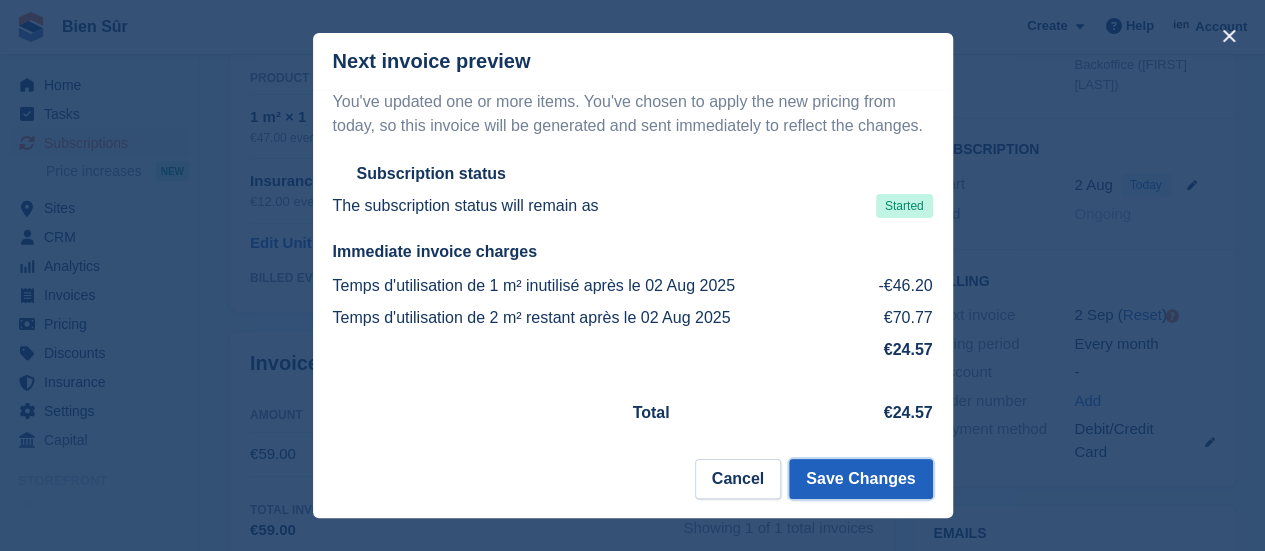 click on "Save Changes" at bounding box center [860, 479] 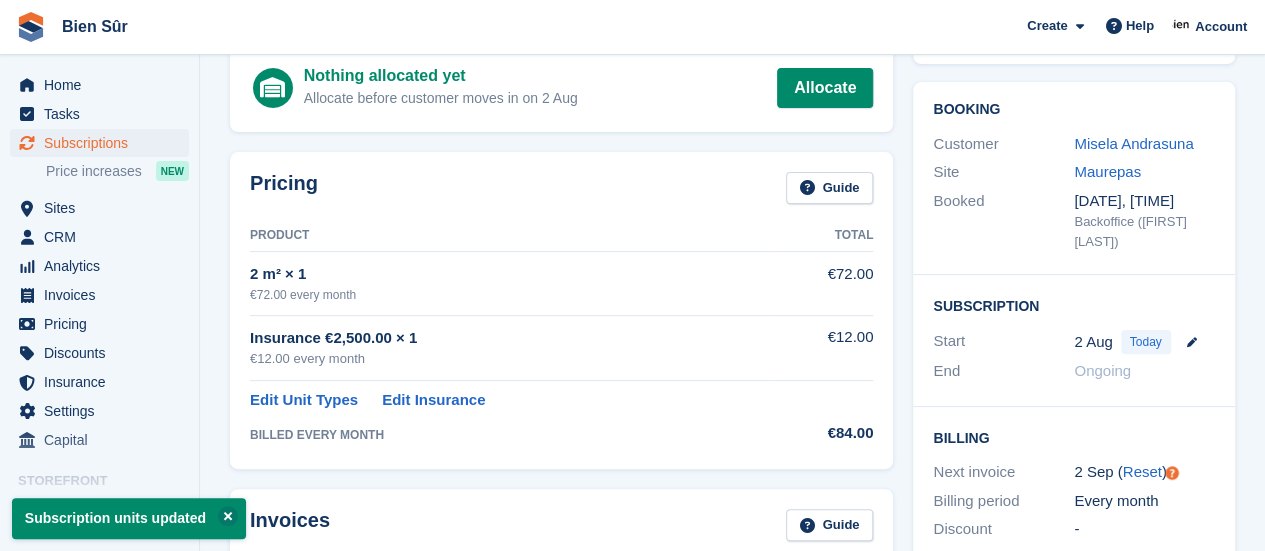 scroll, scrollTop: 100, scrollLeft: 0, axis: vertical 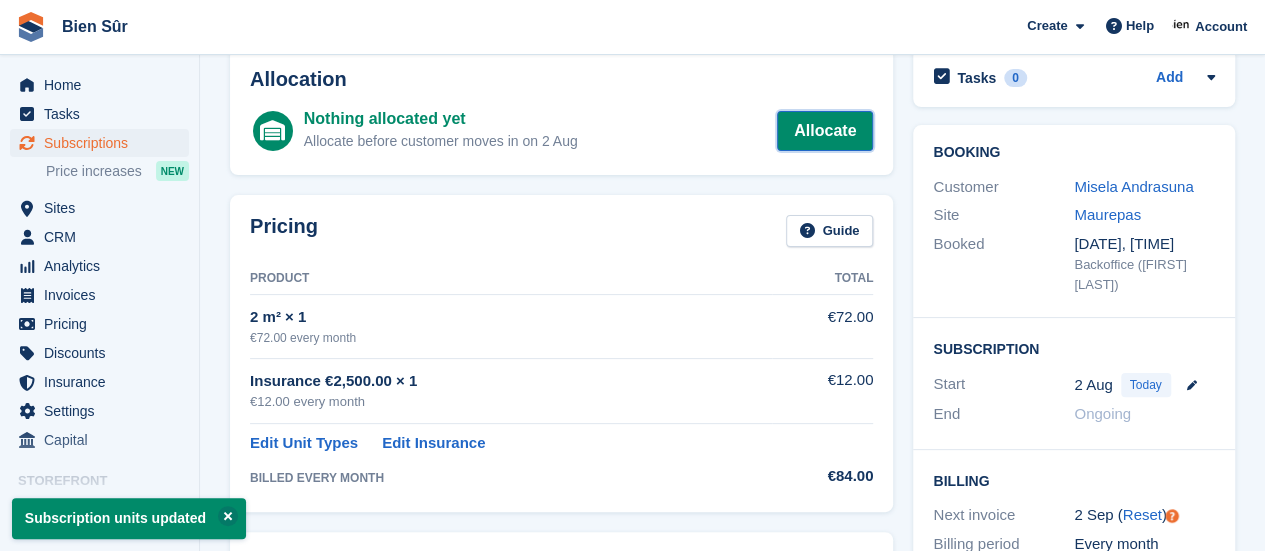 click on "Allocate" at bounding box center [825, 131] 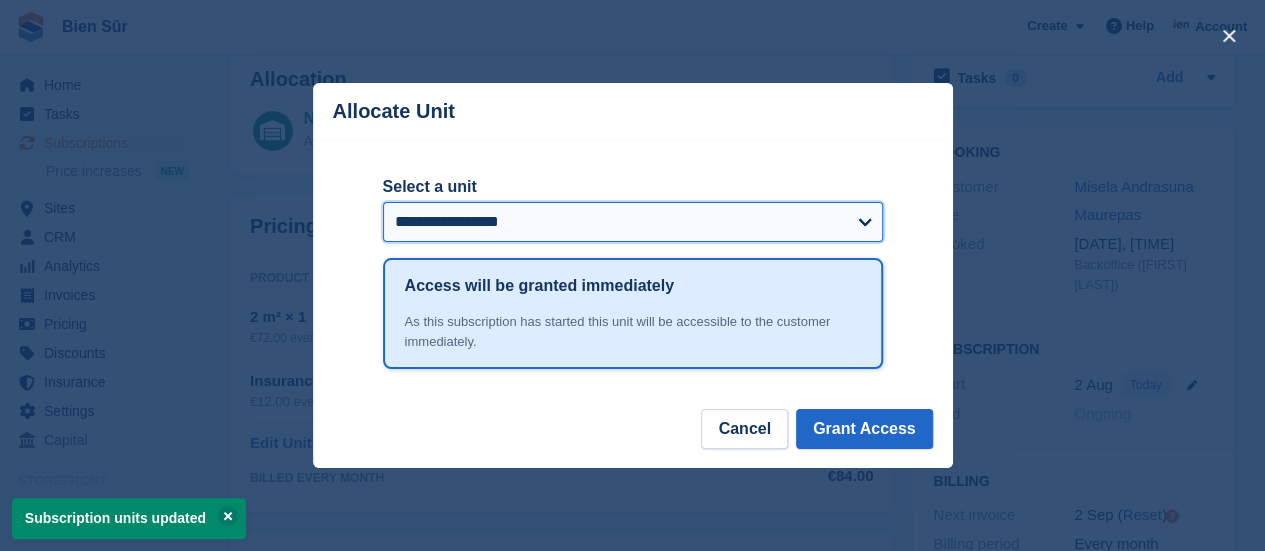 click on "**********" at bounding box center (633, 222) 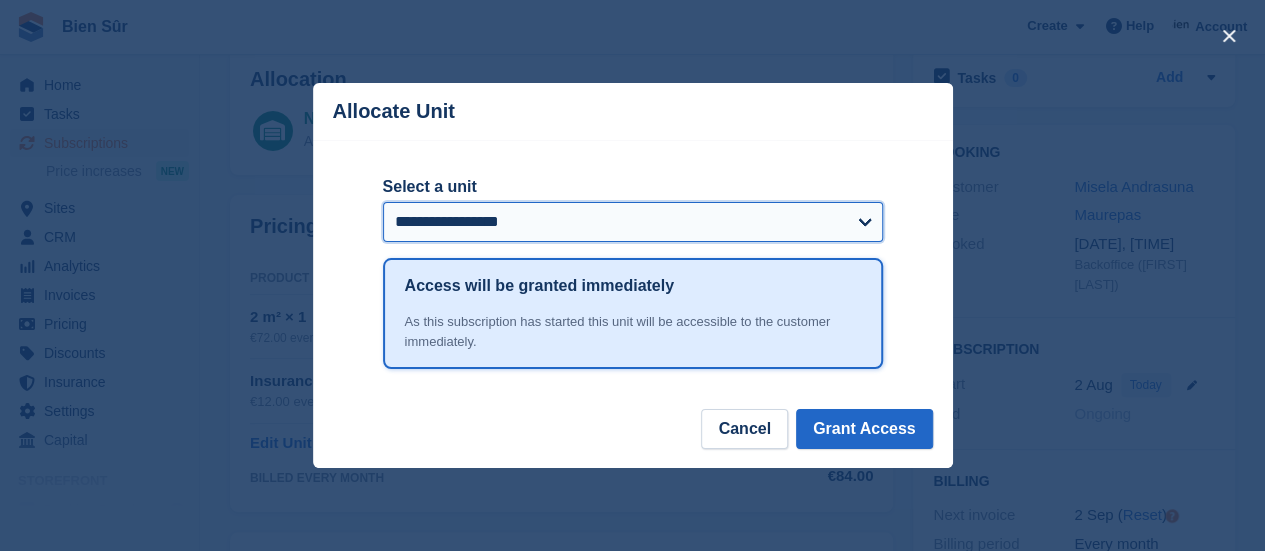 select on "*****" 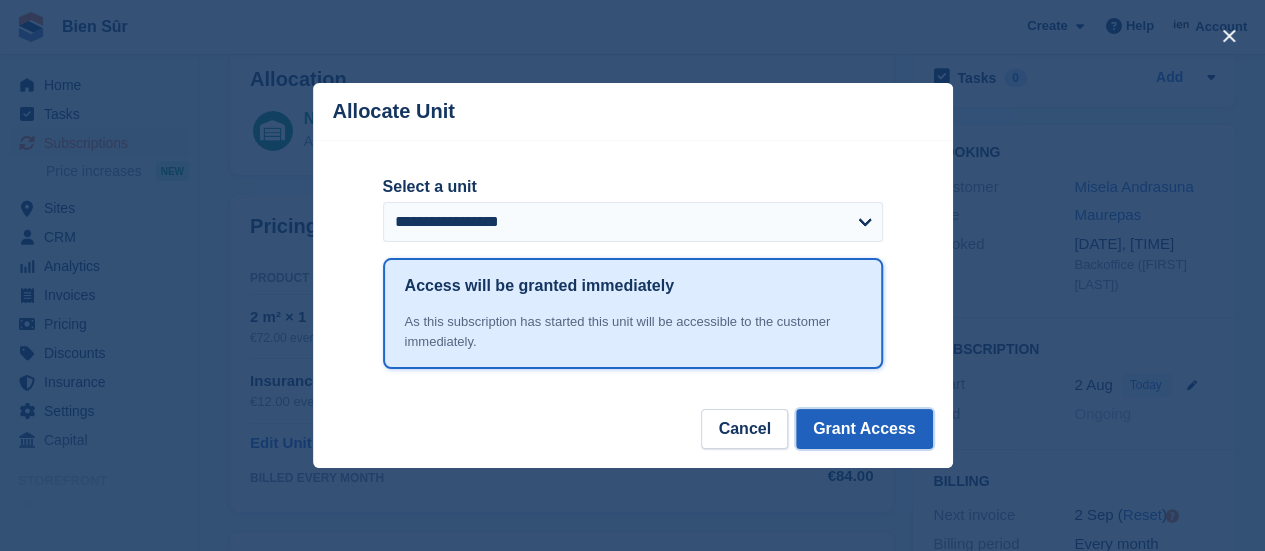 click on "Grant Access" at bounding box center [864, 429] 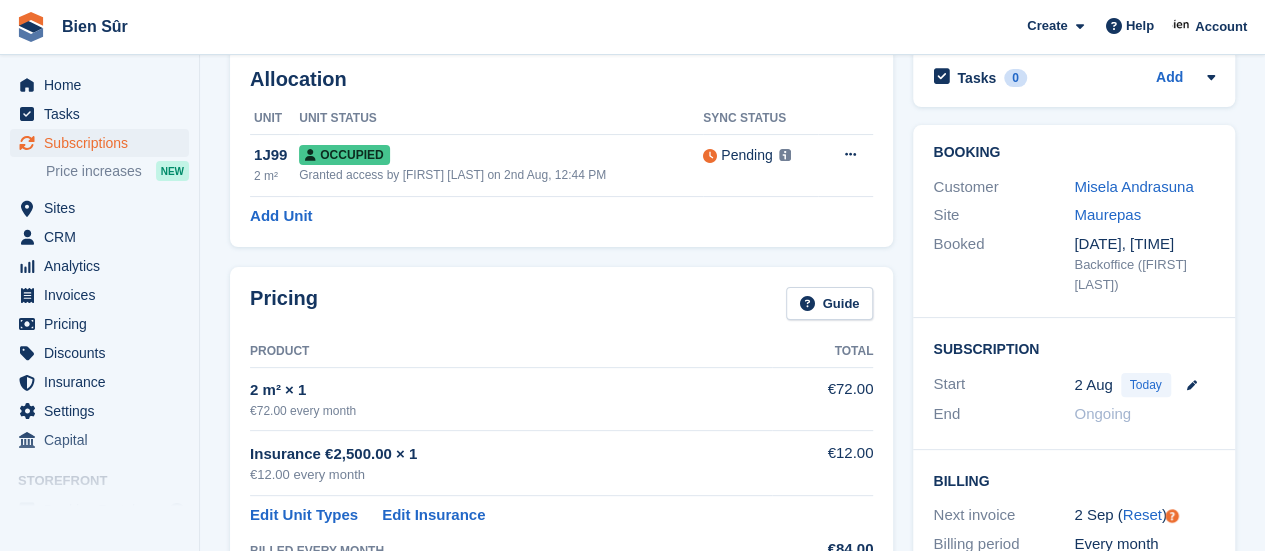 click on "Allocation
Unit
Unit Status
Sync Status
1J99
2 m²
Occupied
Granted access by Asmaa Habri on 2nd Aug,  12:44 PM
Pending
This unit will not be synced until a link with OpenTech has been added.
Learn more →
Overlock
Deallocate
Add Unit" at bounding box center [561, 147] 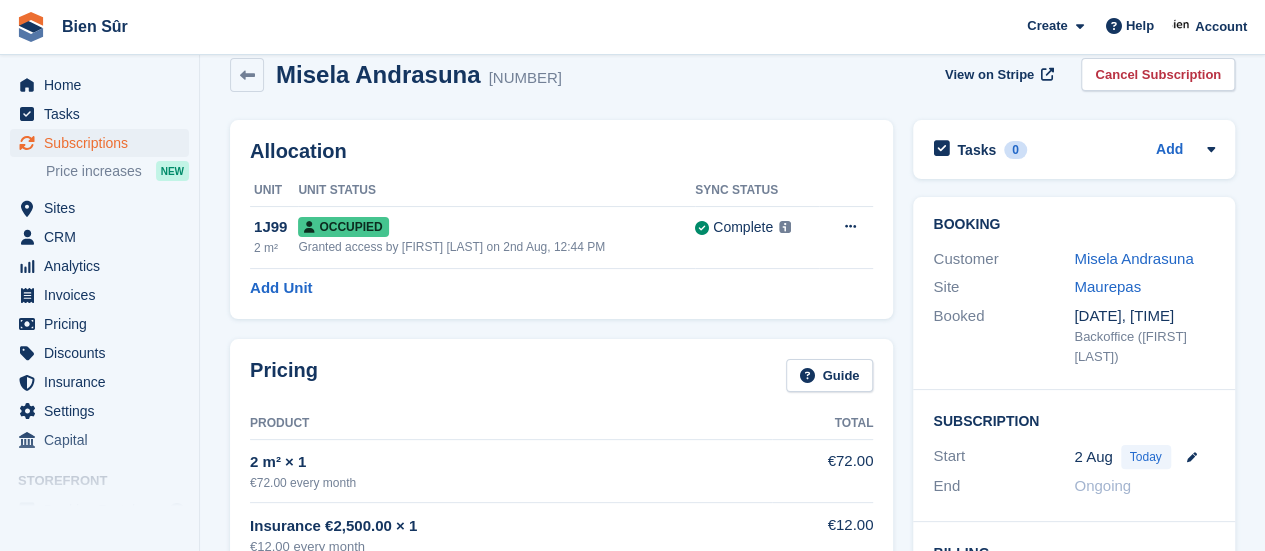 scroll, scrollTop: 0, scrollLeft: 0, axis: both 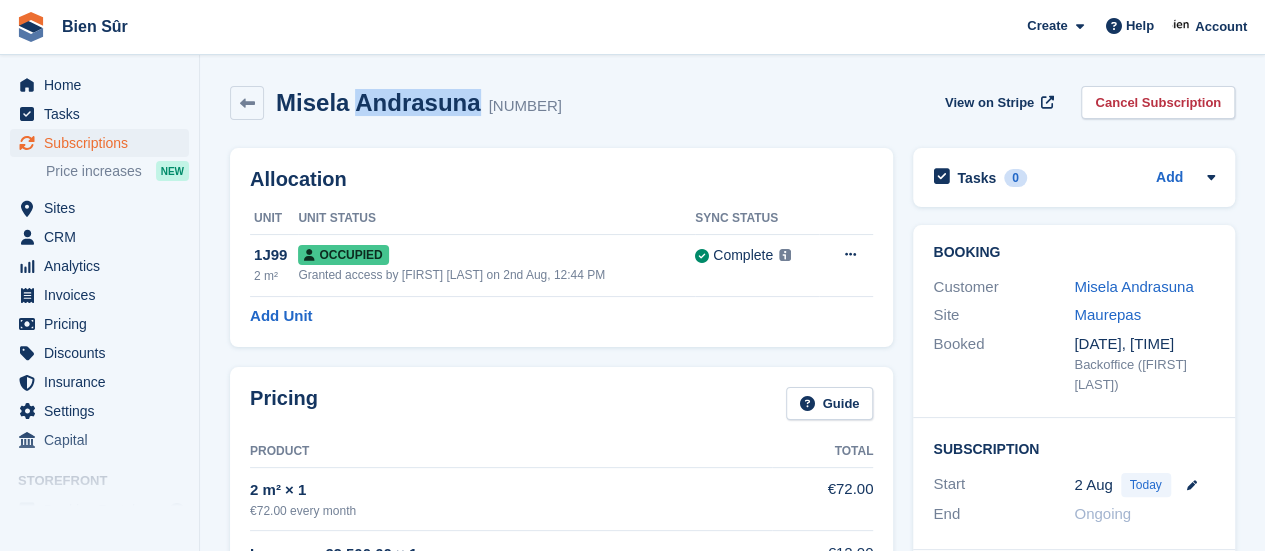 drag, startPoint x: 464, startPoint y: 109, endPoint x: 352, endPoint y: 115, distance: 112.1606 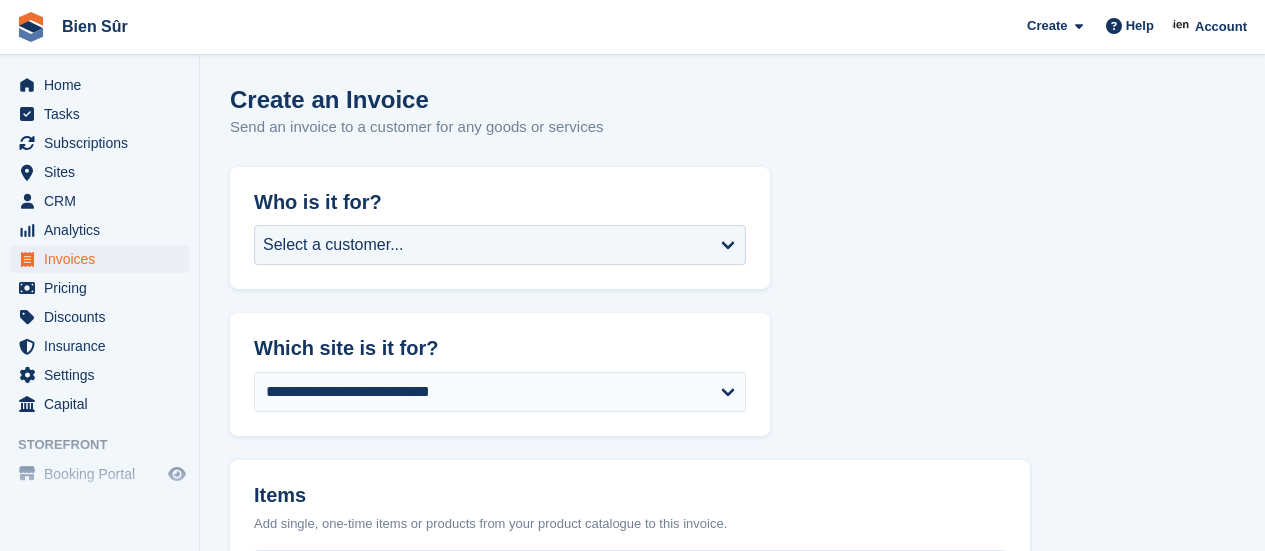 scroll, scrollTop: 0, scrollLeft: 0, axis: both 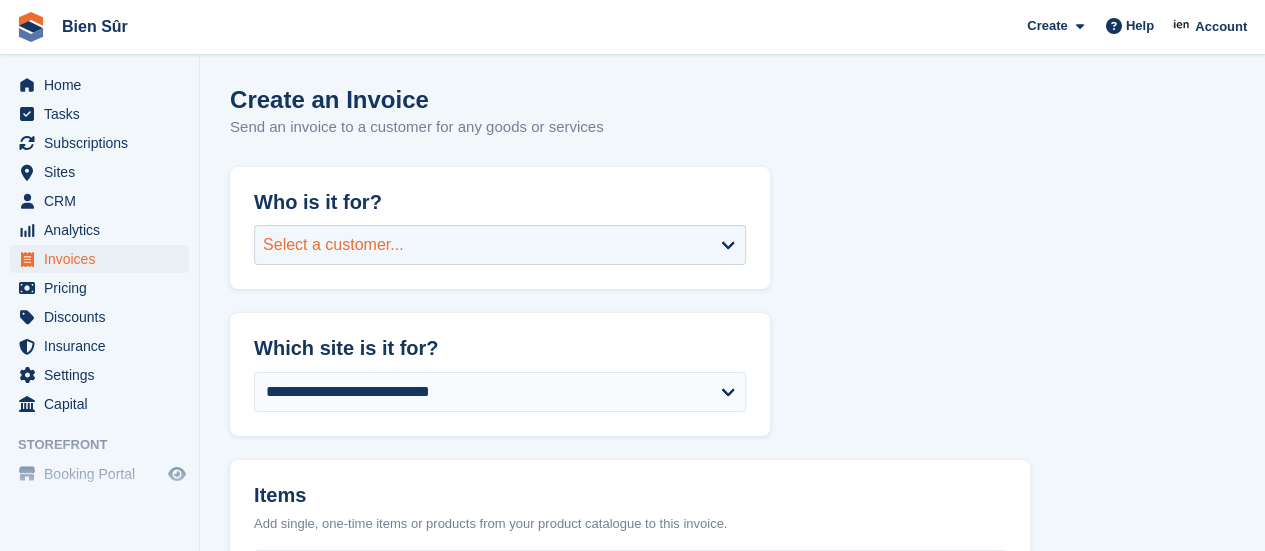 click on "Select a customer..." at bounding box center [500, 245] 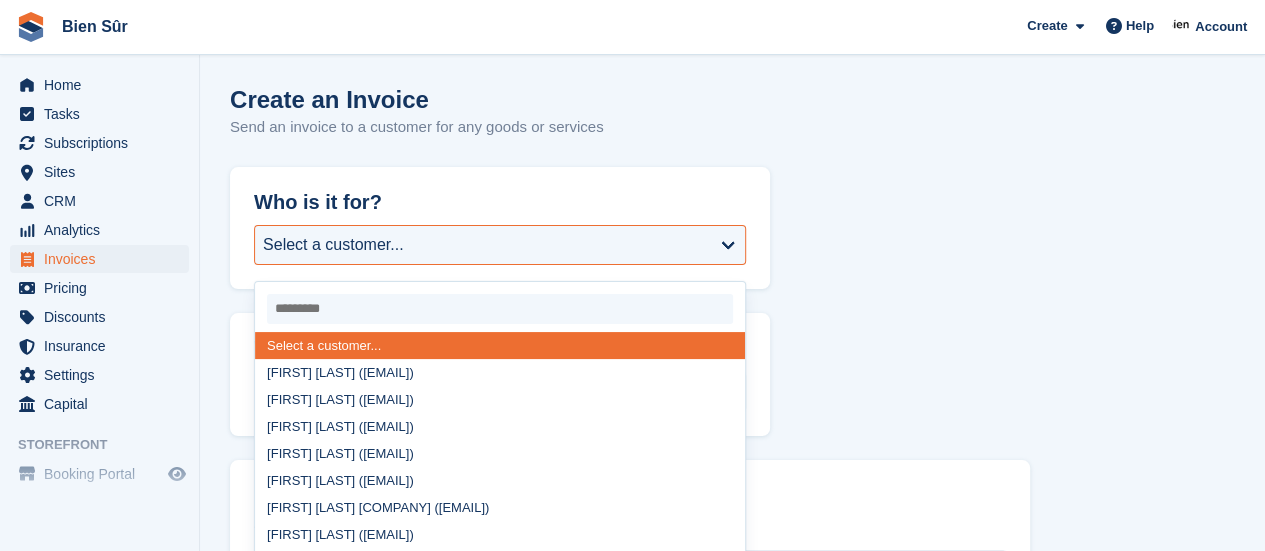 paste on "*********" 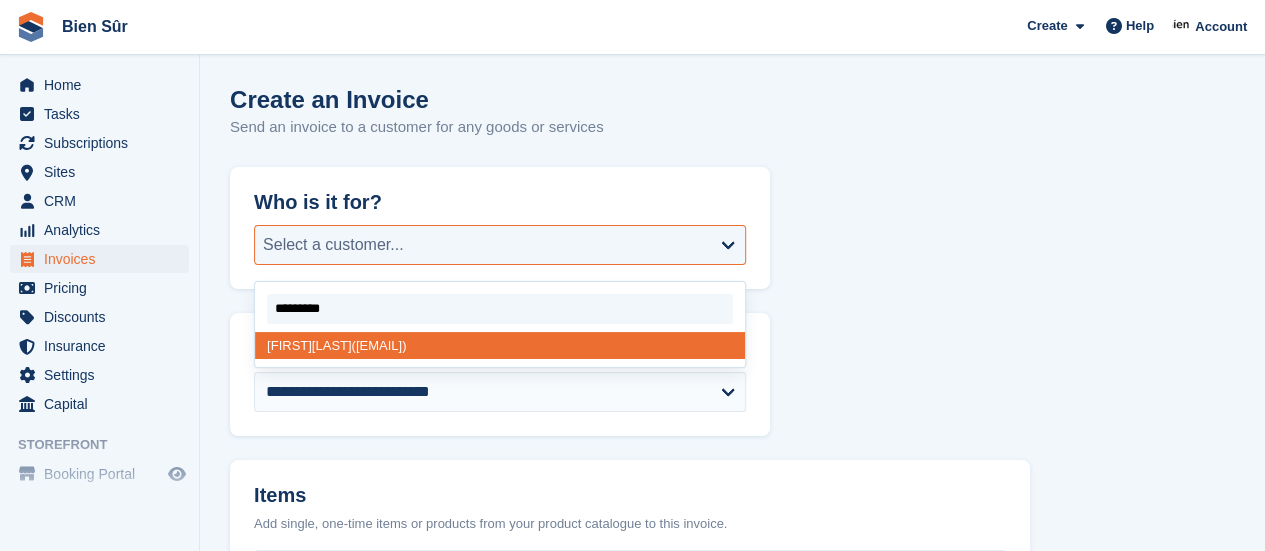 select on "******" 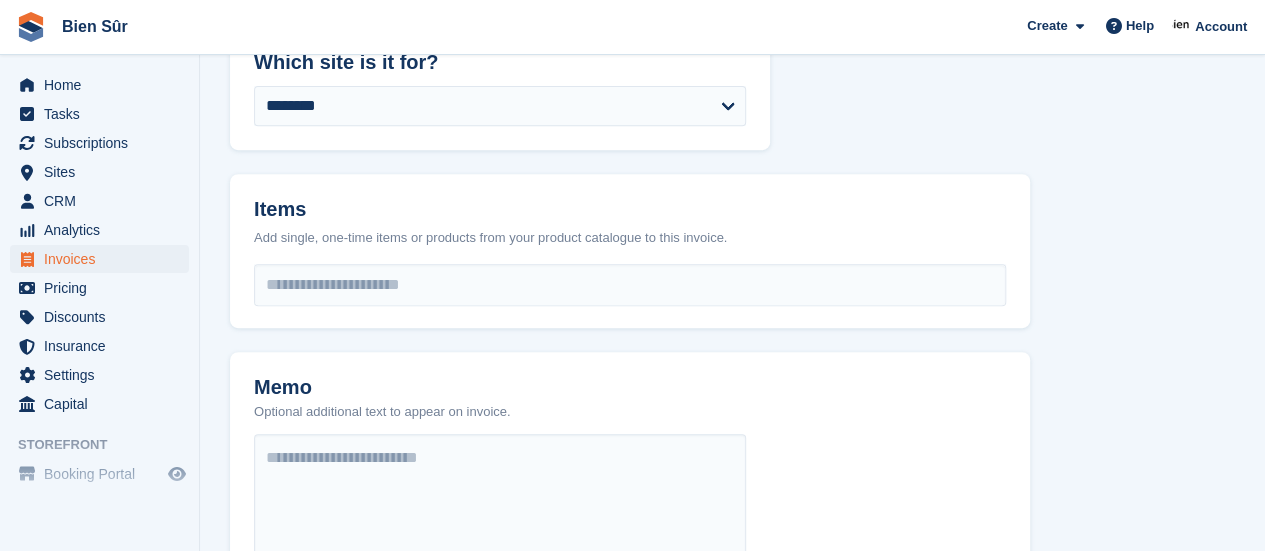 scroll, scrollTop: 400, scrollLeft: 0, axis: vertical 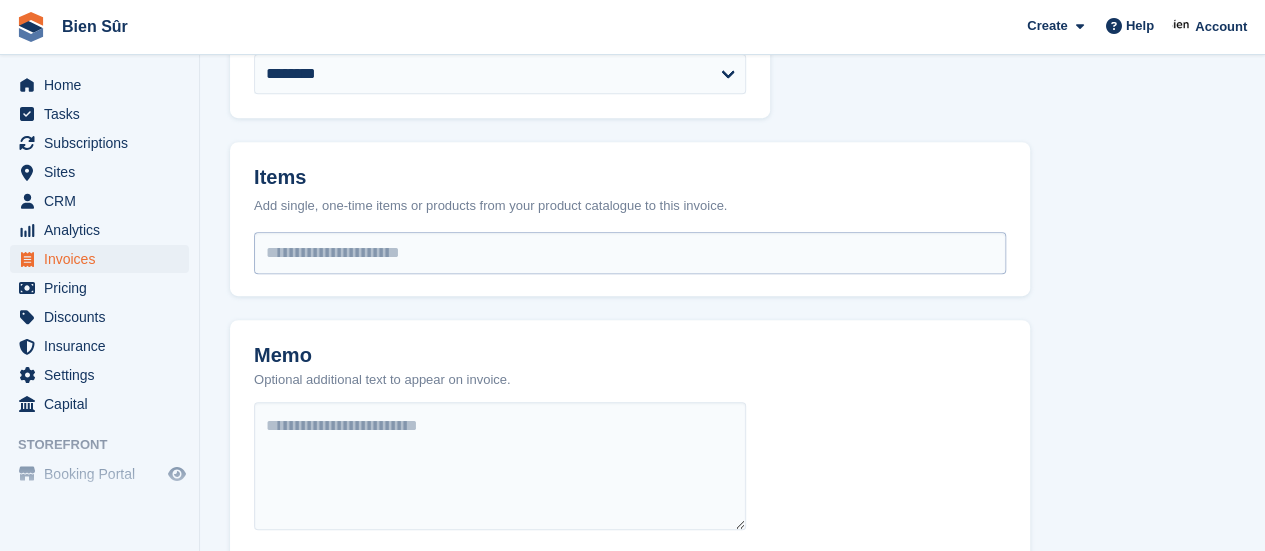click at bounding box center (630, 253) 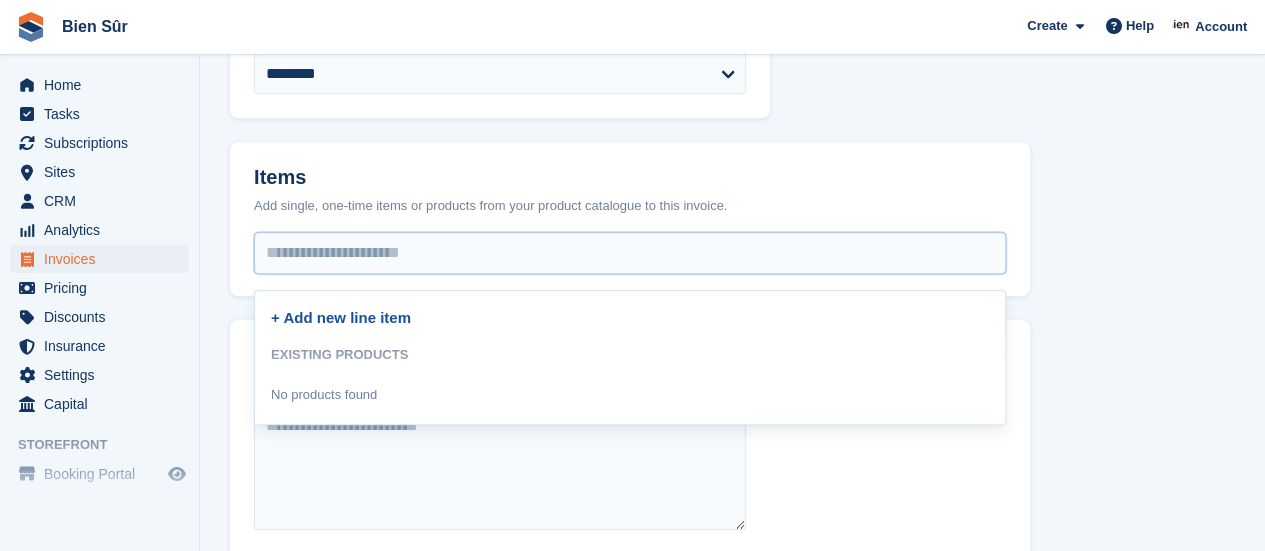 click on "+ Add new line item" at bounding box center [341, 317] 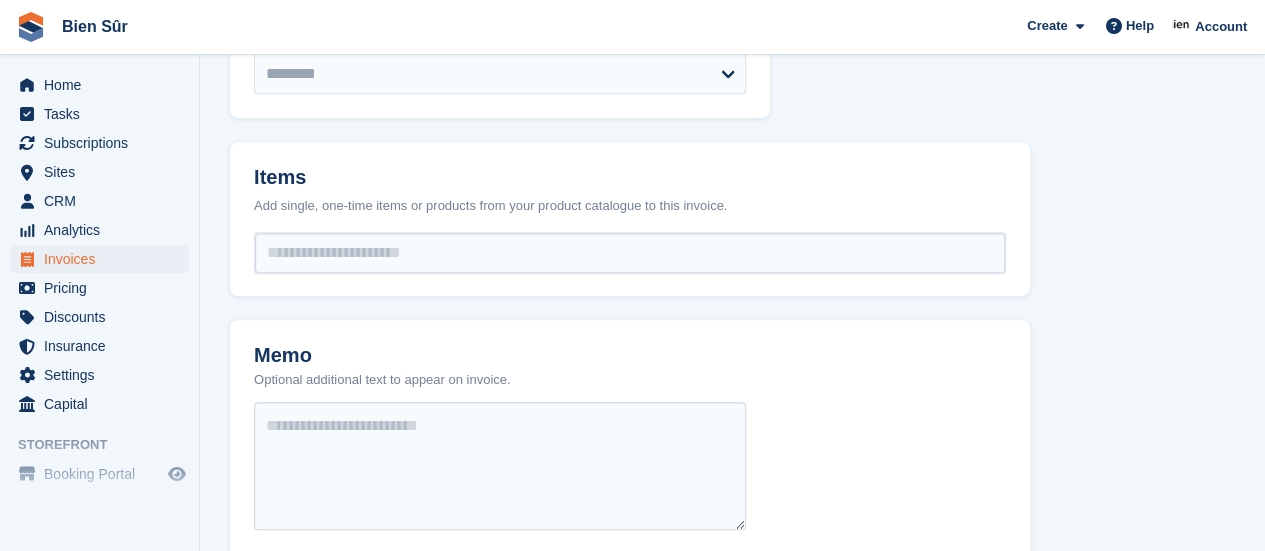 select on "******" 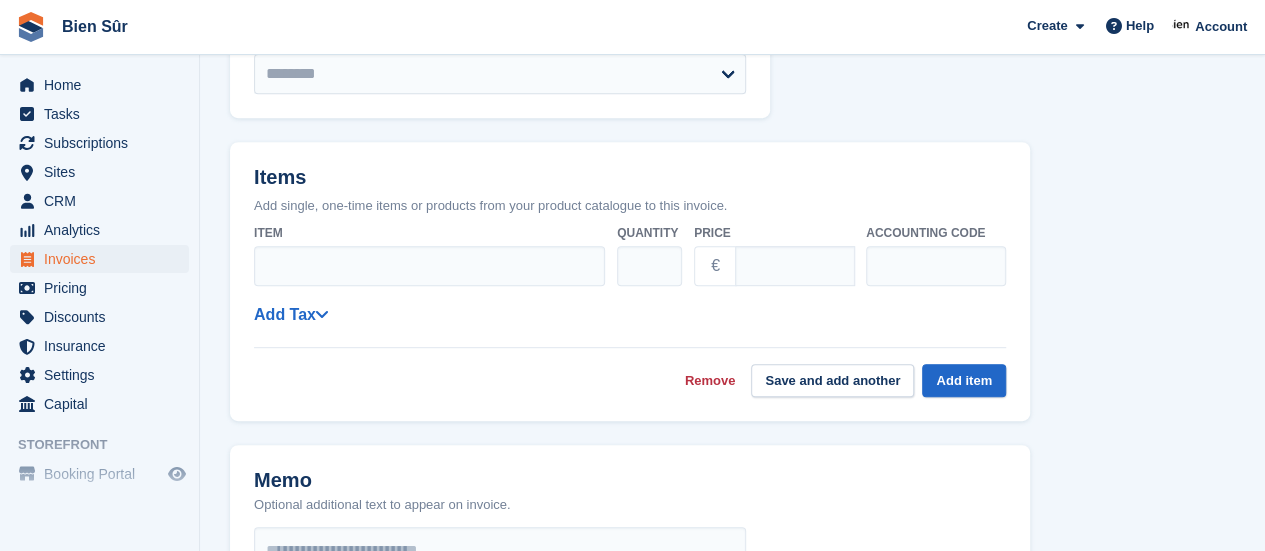 scroll, scrollTop: 300, scrollLeft: 0, axis: vertical 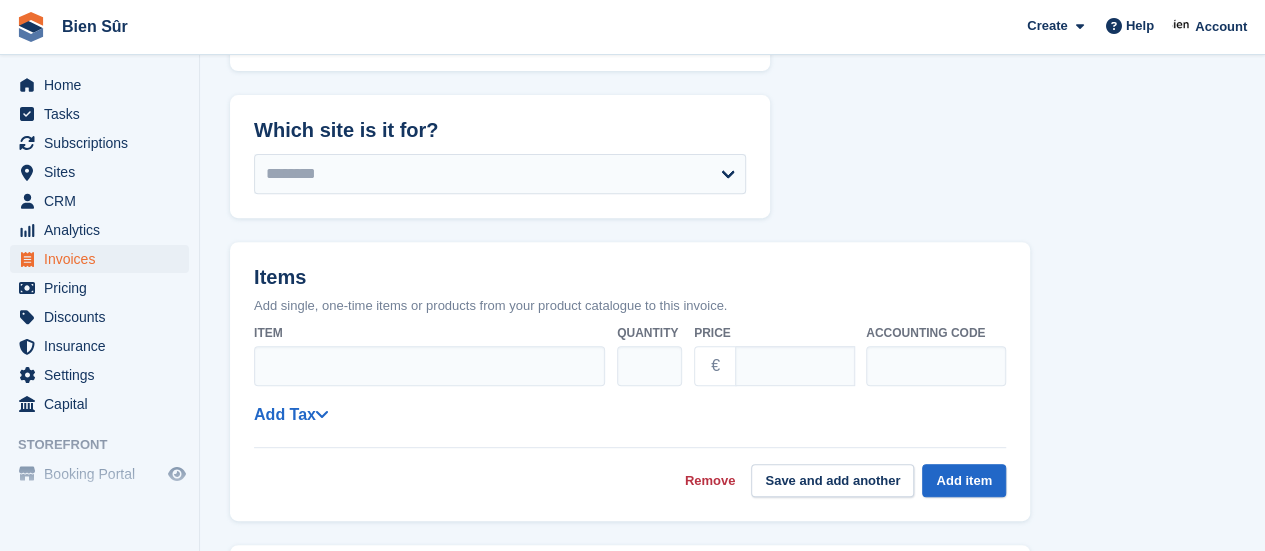 click on "**********" at bounding box center (630, 381) 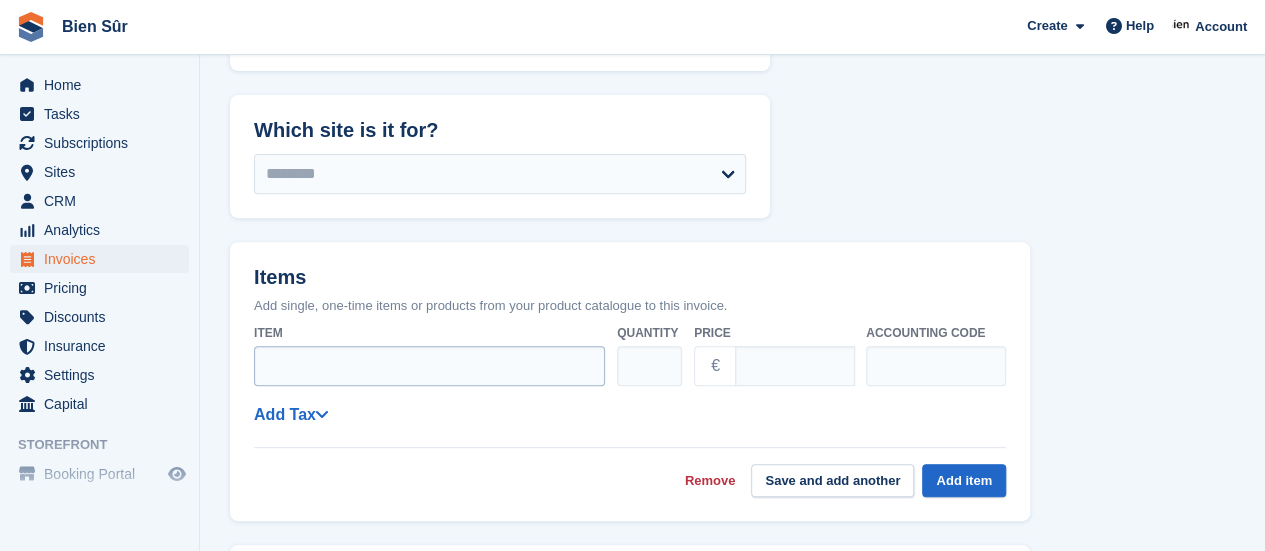 click on "Item" at bounding box center (429, 366) 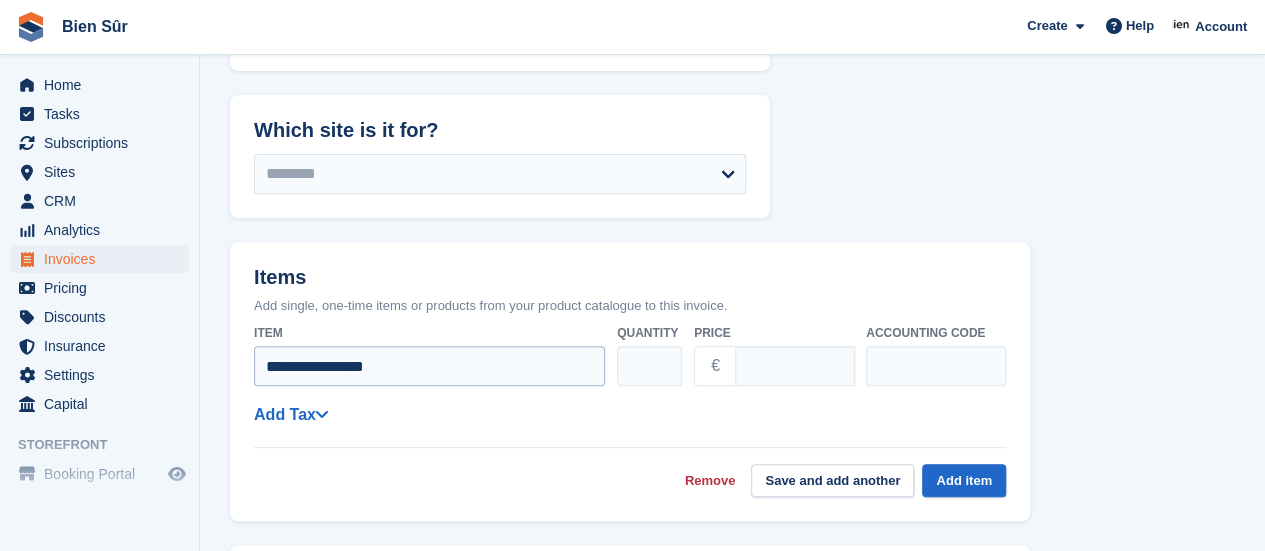 click on "**********" at bounding box center (429, 366) 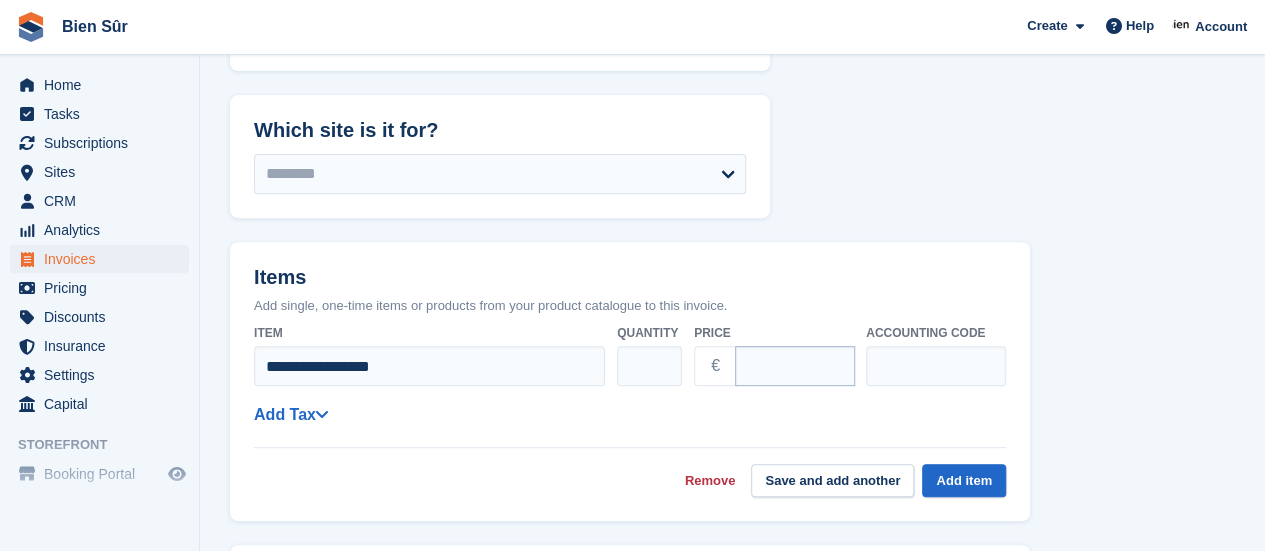 type on "**********" 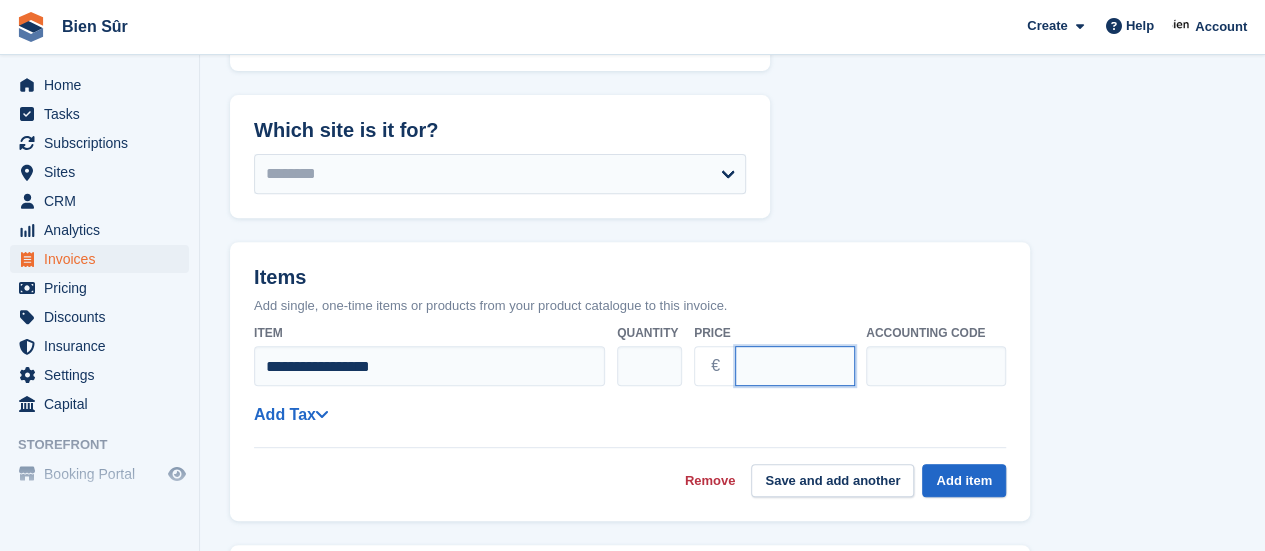 click on "****" at bounding box center [795, 366] 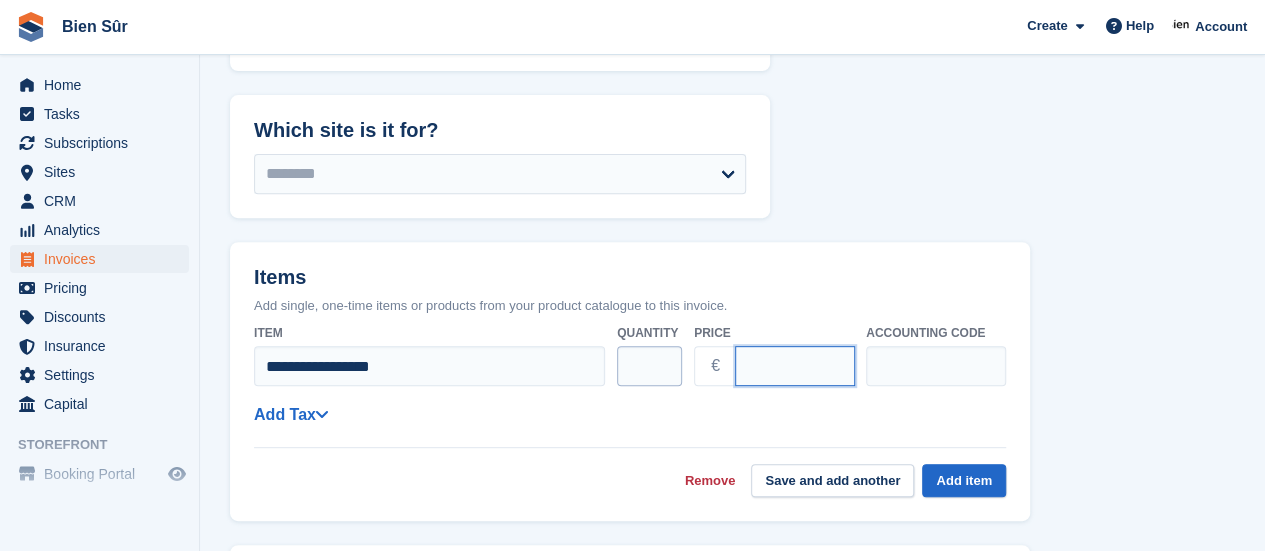type on "*****" 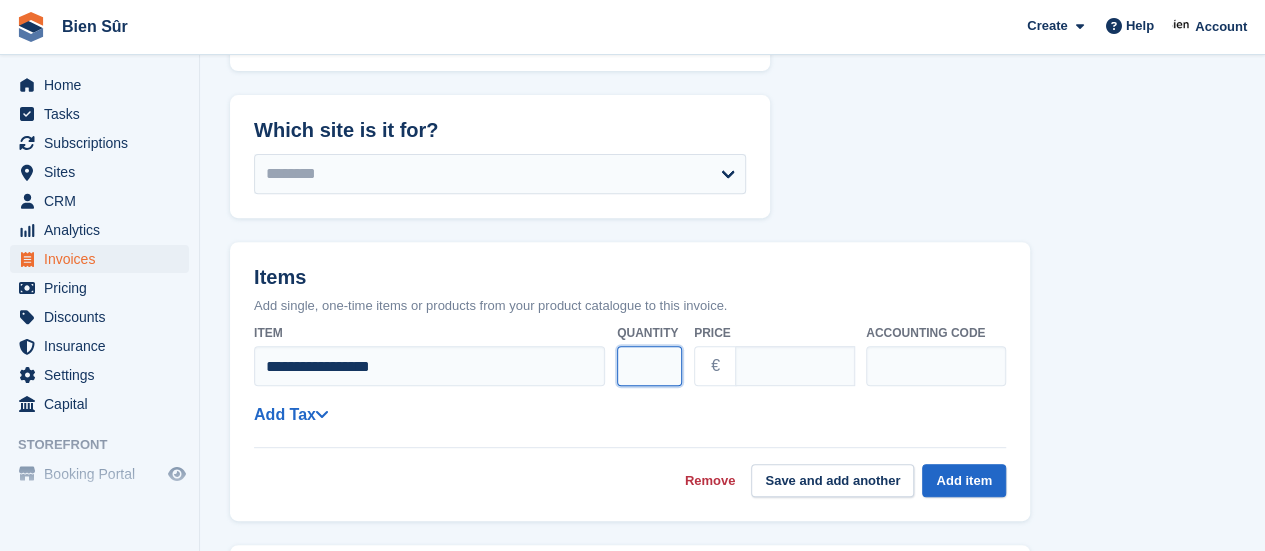 click on "**********" at bounding box center [630, 355] 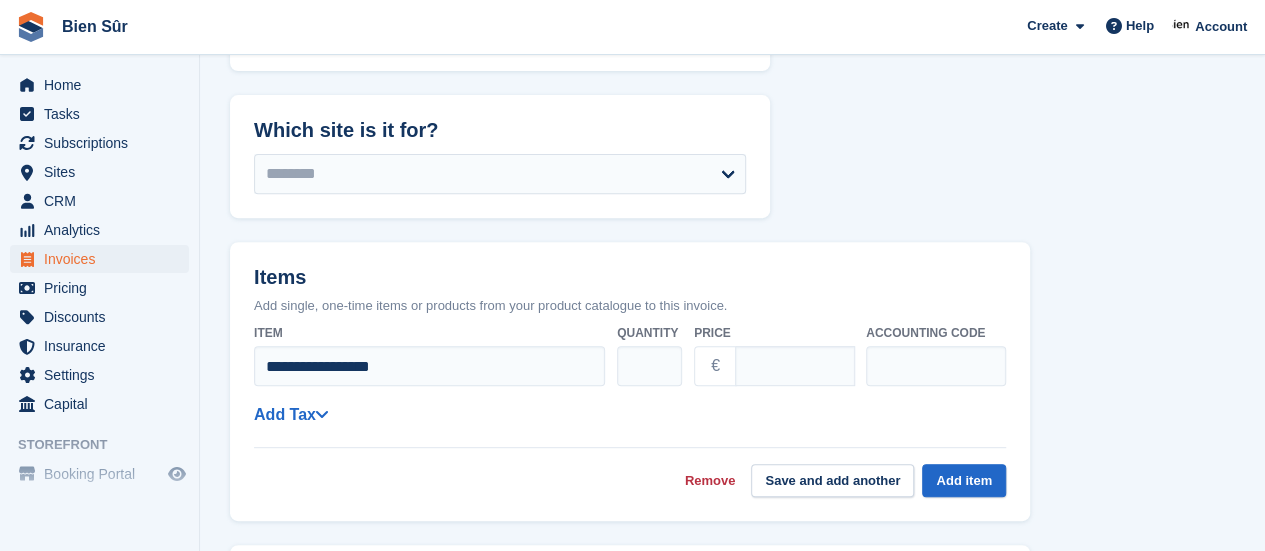 click on "**********" at bounding box center [630, 406] 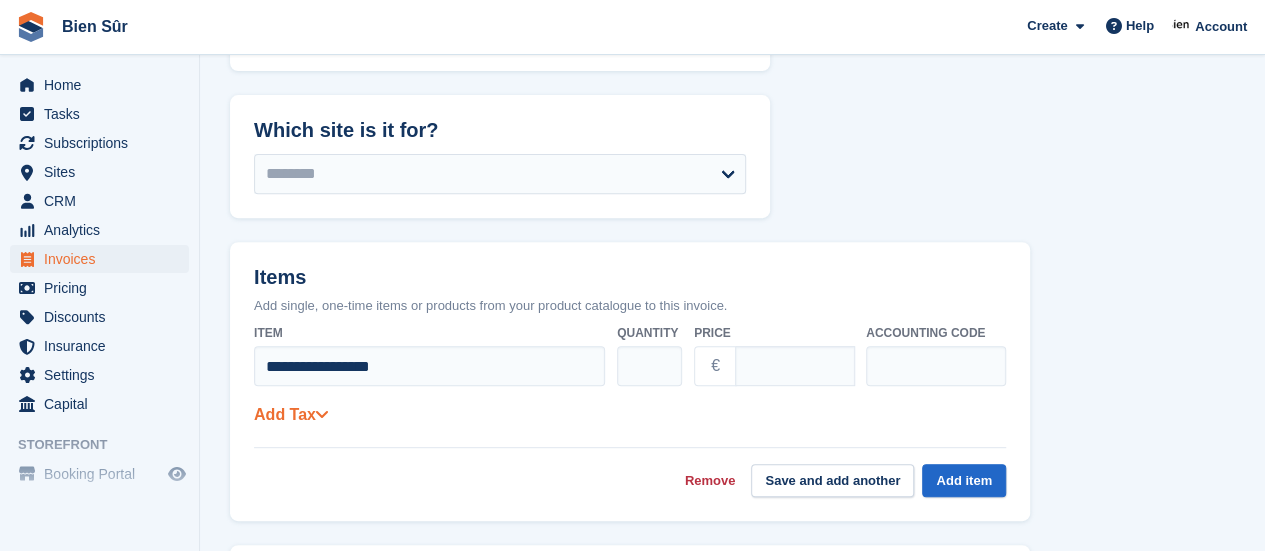 click at bounding box center [322, 414] 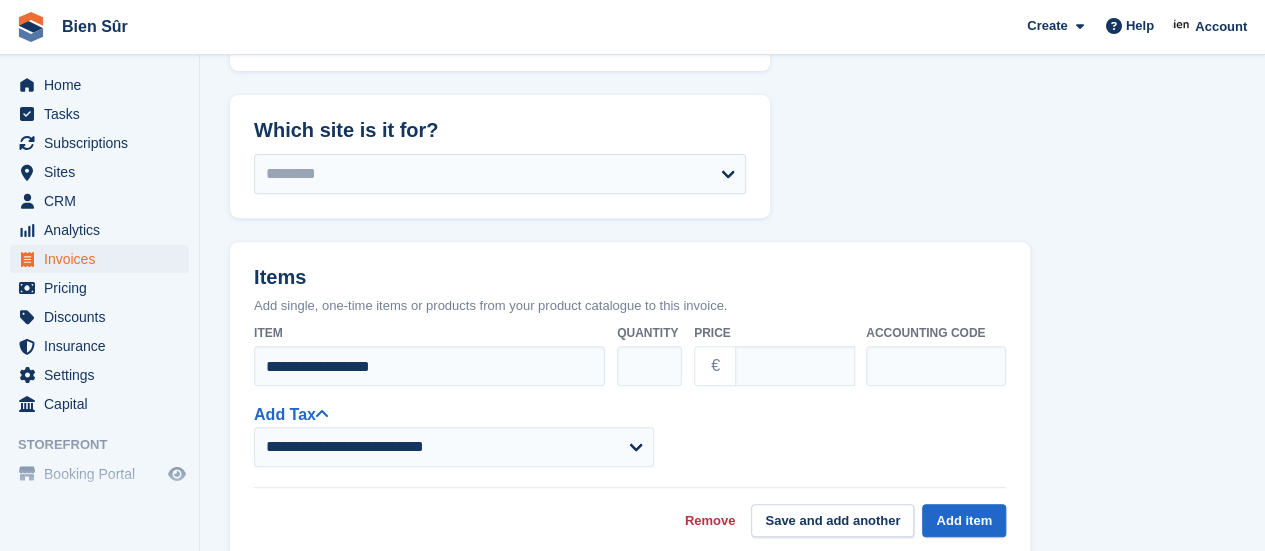 select on "******" 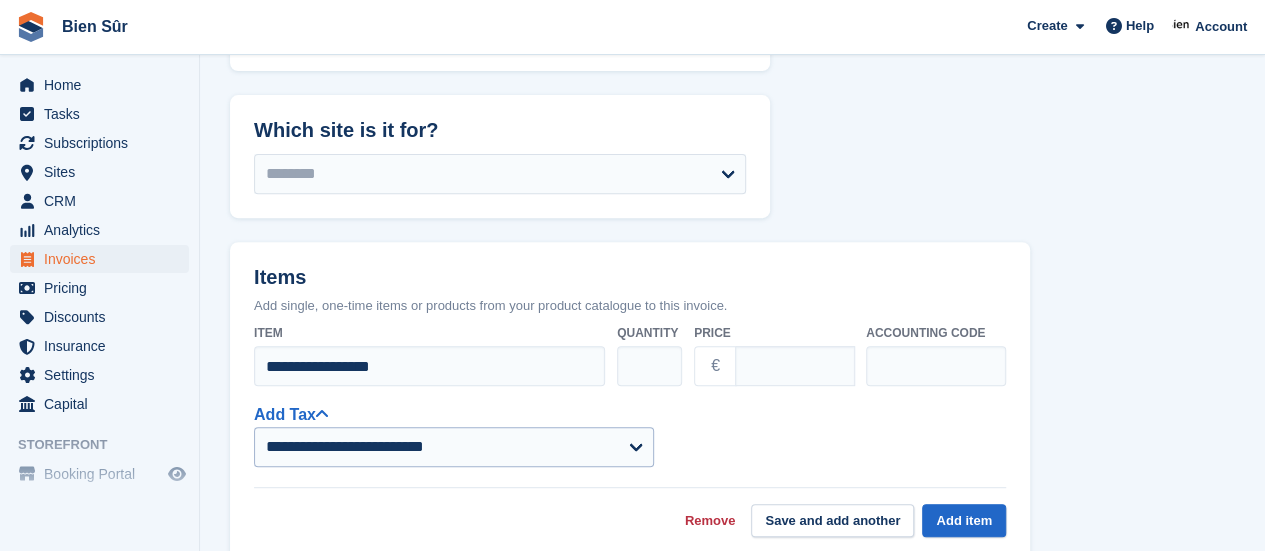 scroll, scrollTop: 500, scrollLeft: 0, axis: vertical 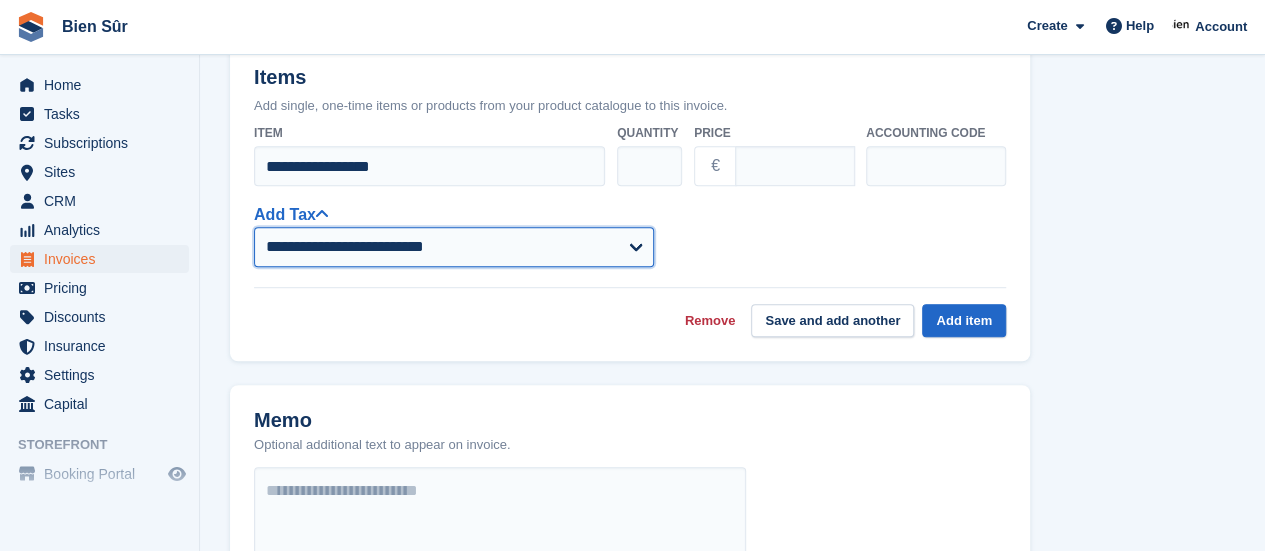 click on "**********" at bounding box center [454, 247] 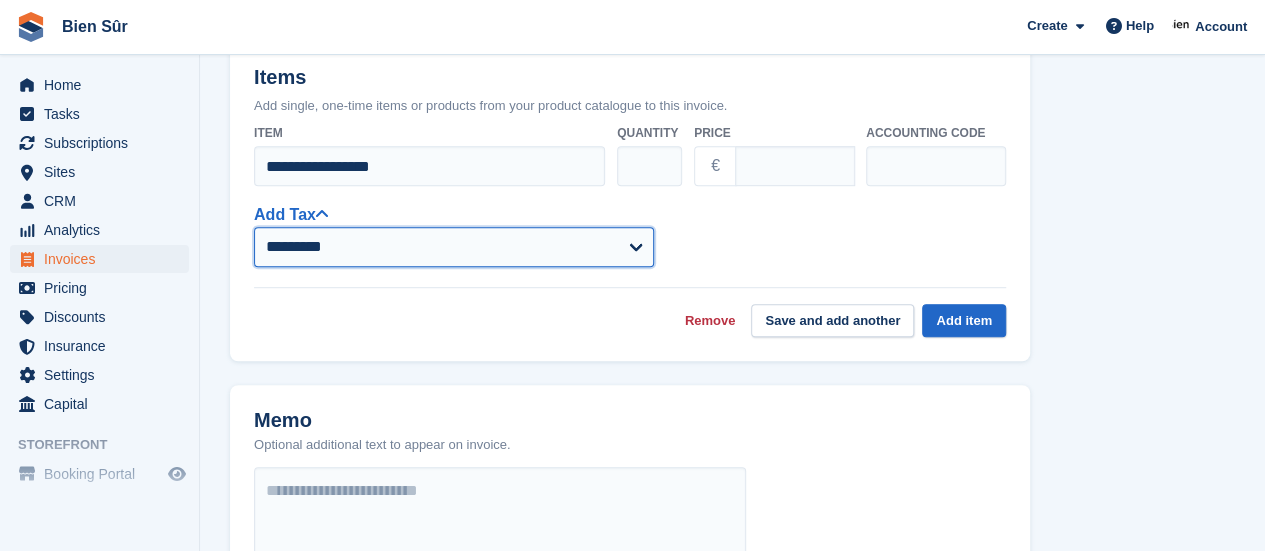 click on "**********" at bounding box center [454, 247] 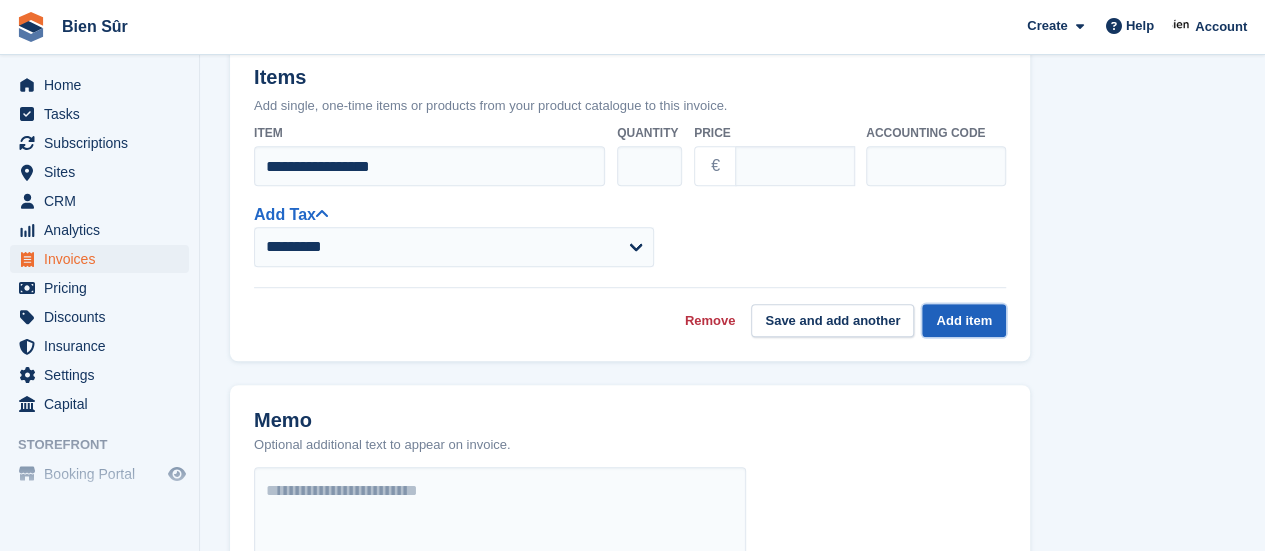 click on "Add item" at bounding box center [964, 320] 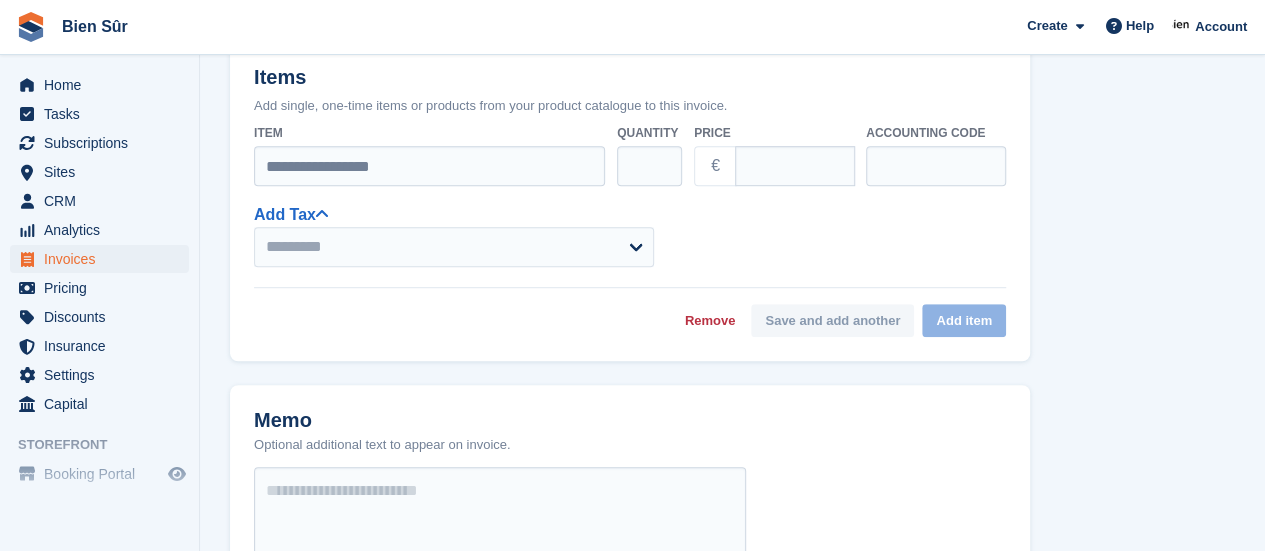 select on "******" 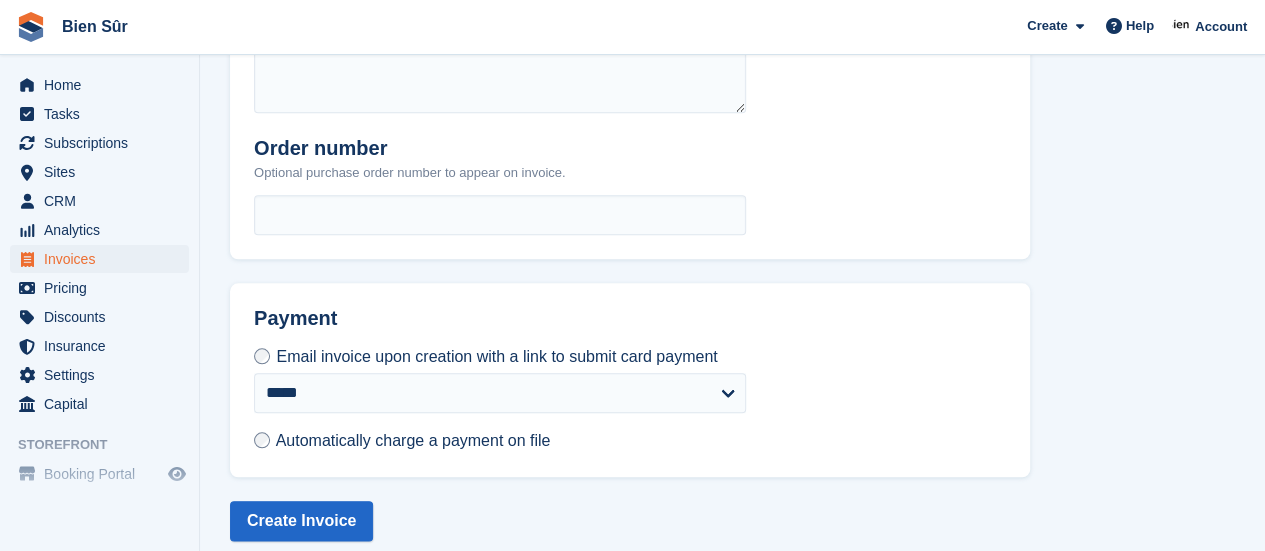 scroll, scrollTop: 909, scrollLeft: 0, axis: vertical 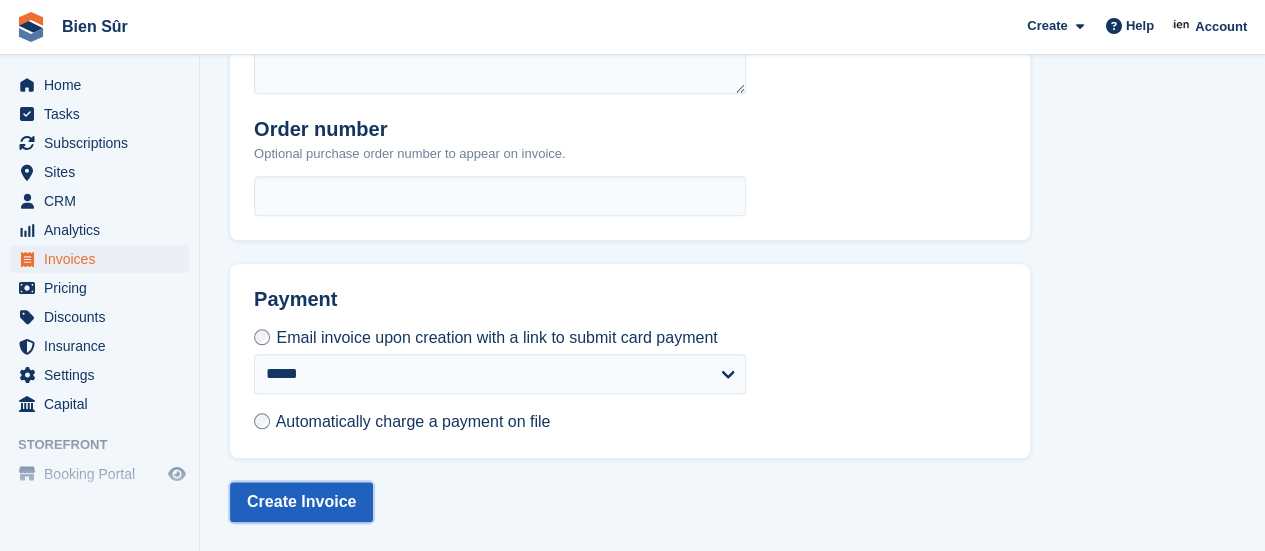 click on "Create Invoice" at bounding box center [301, 502] 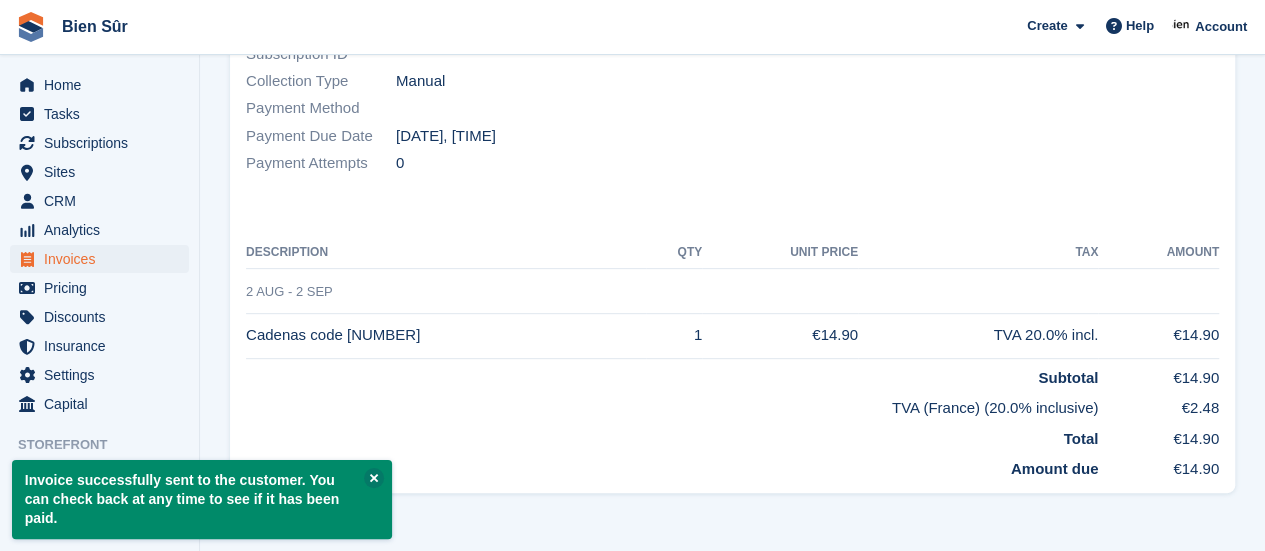 scroll, scrollTop: 0, scrollLeft: 0, axis: both 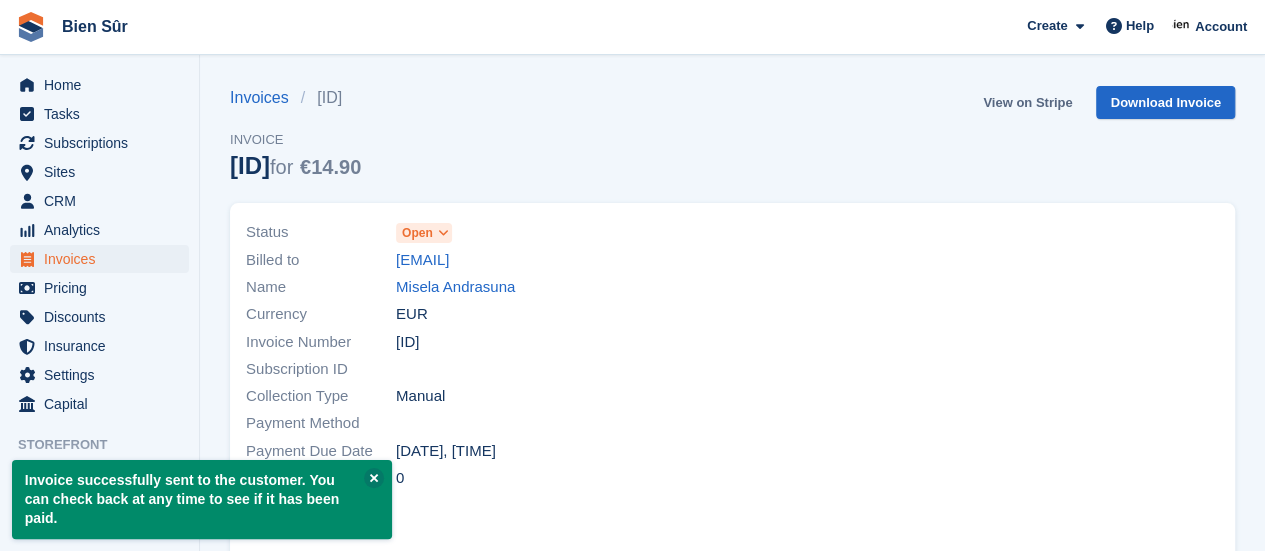 click on "View on Stripe" at bounding box center [1027, 102] 